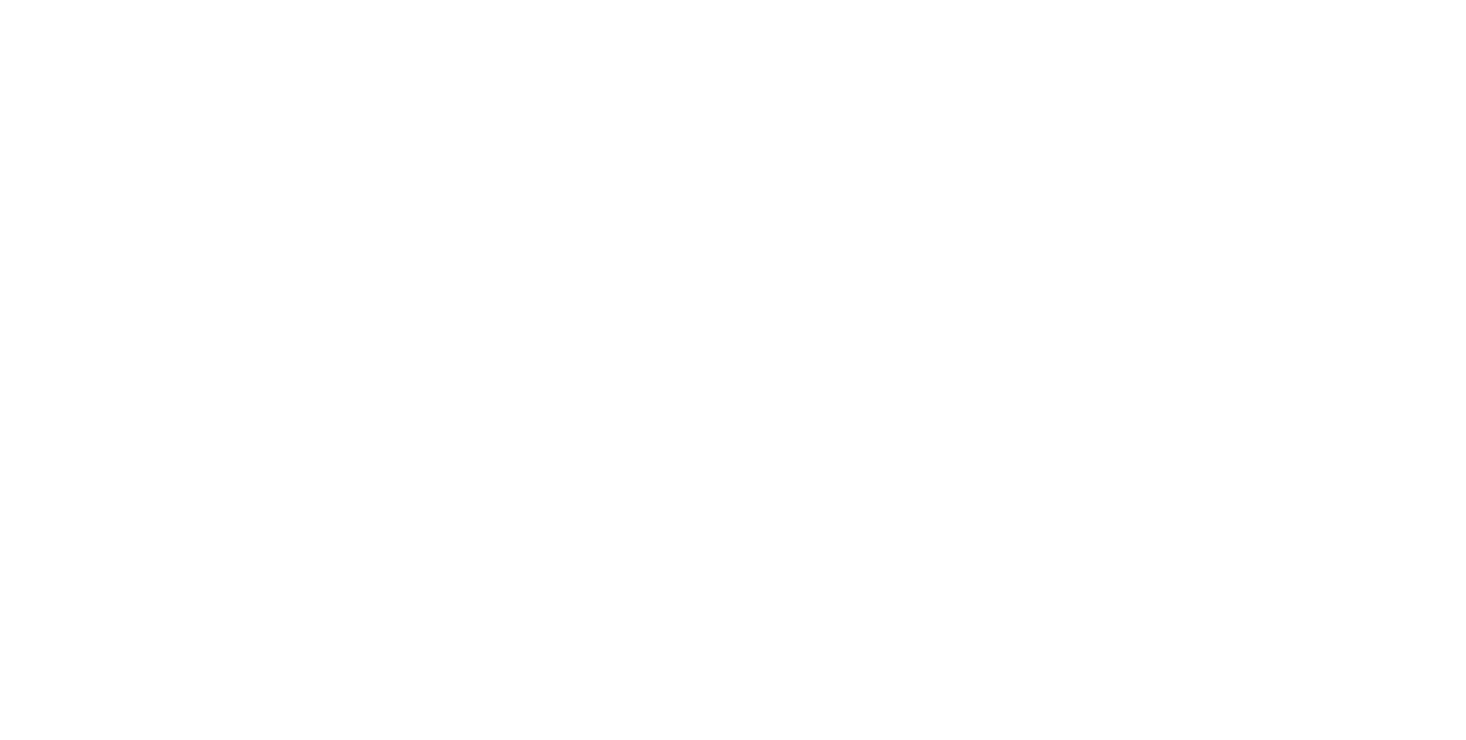 scroll, scrollTop: 0, scrollLeft: 0, axis: both 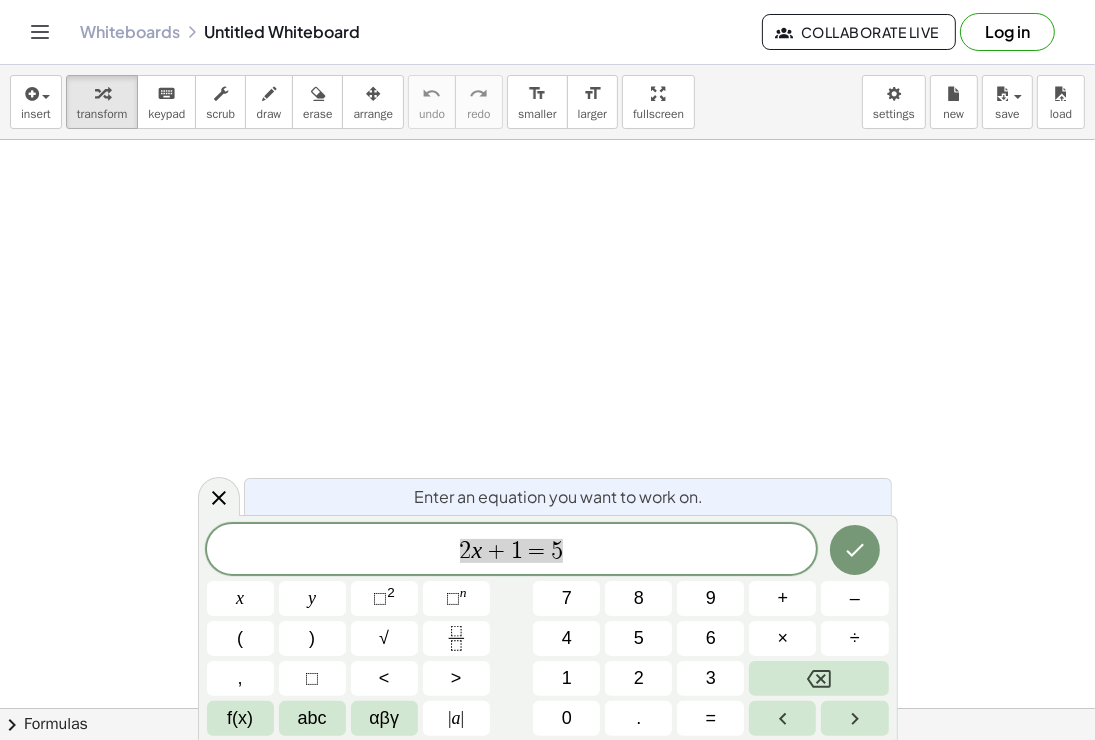 click at bounding box center [547, 773] 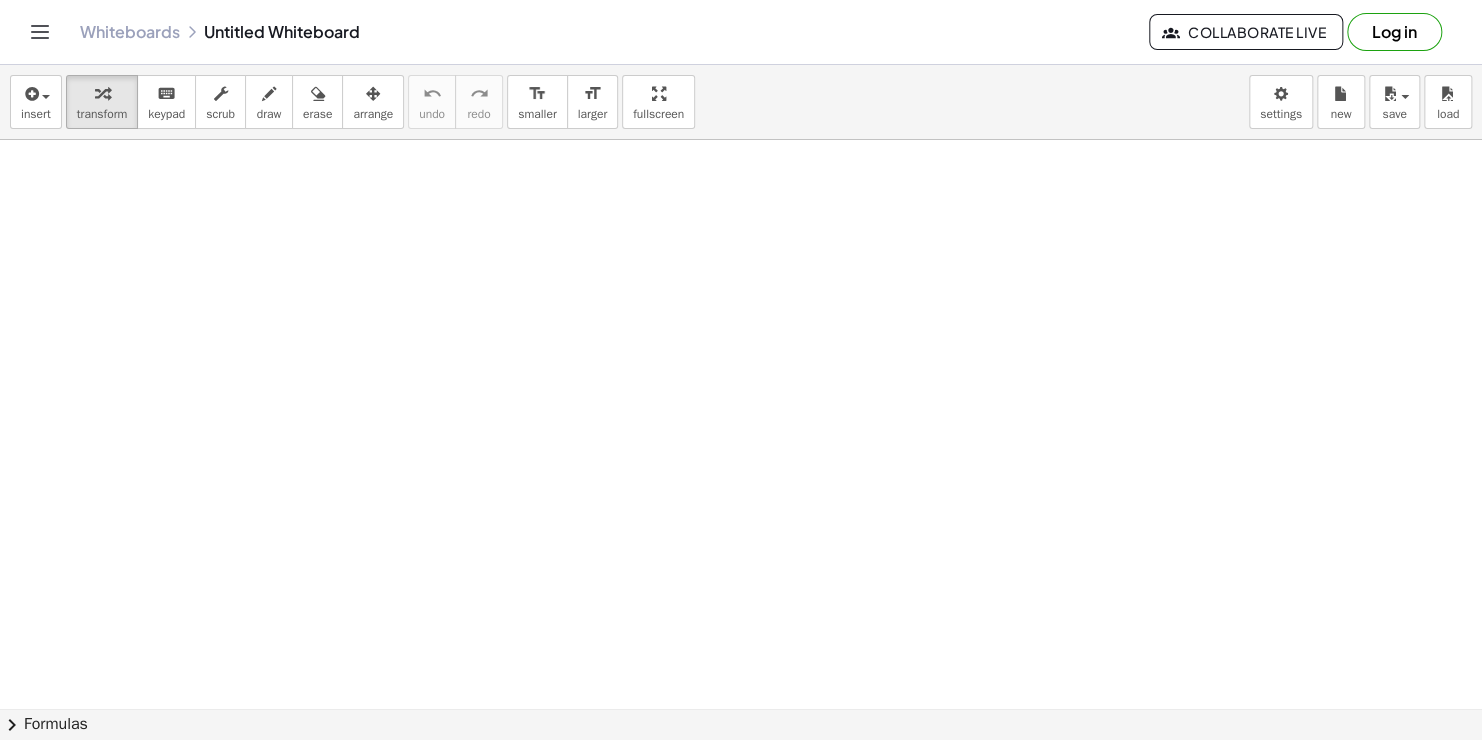 click on "Log in" at bounding box center [1394, 32] 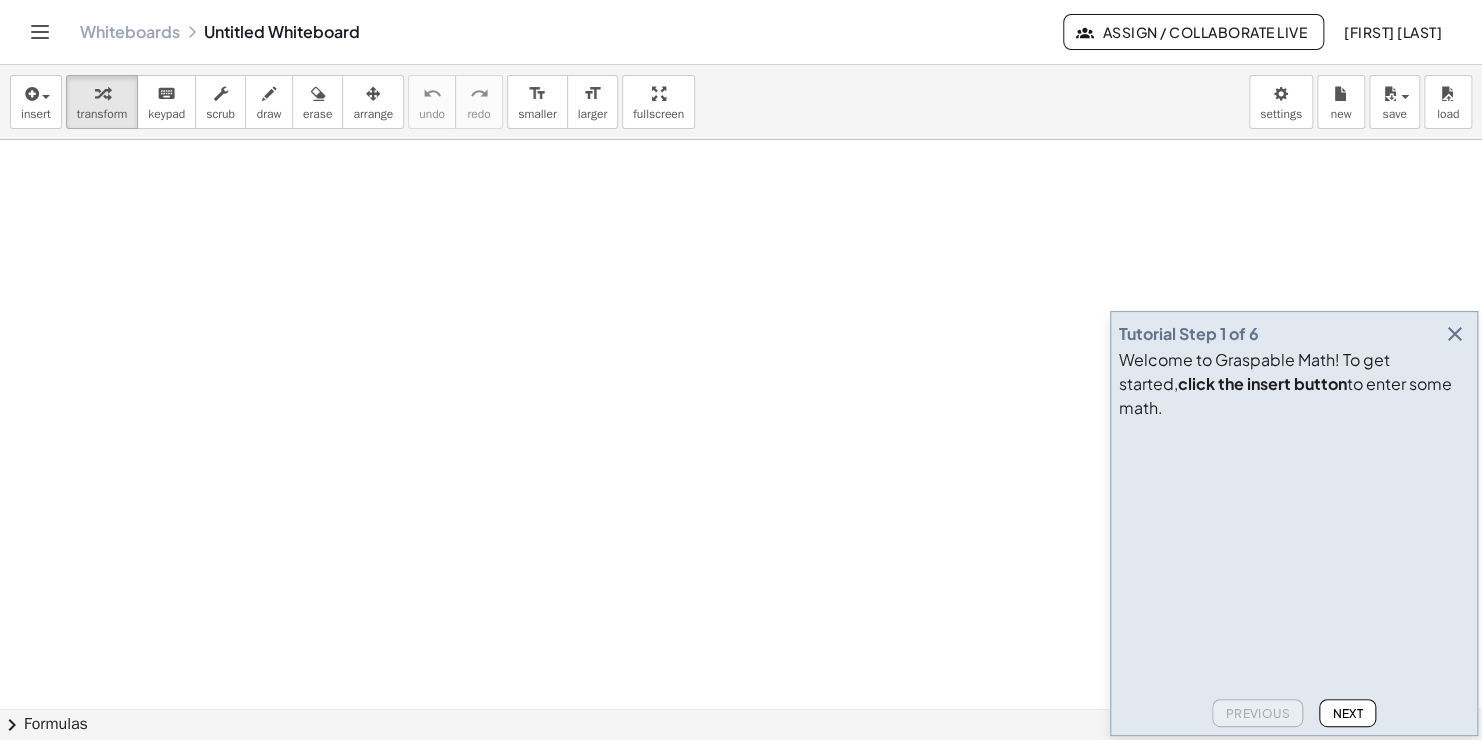 click at bounding box center [1455, 334] 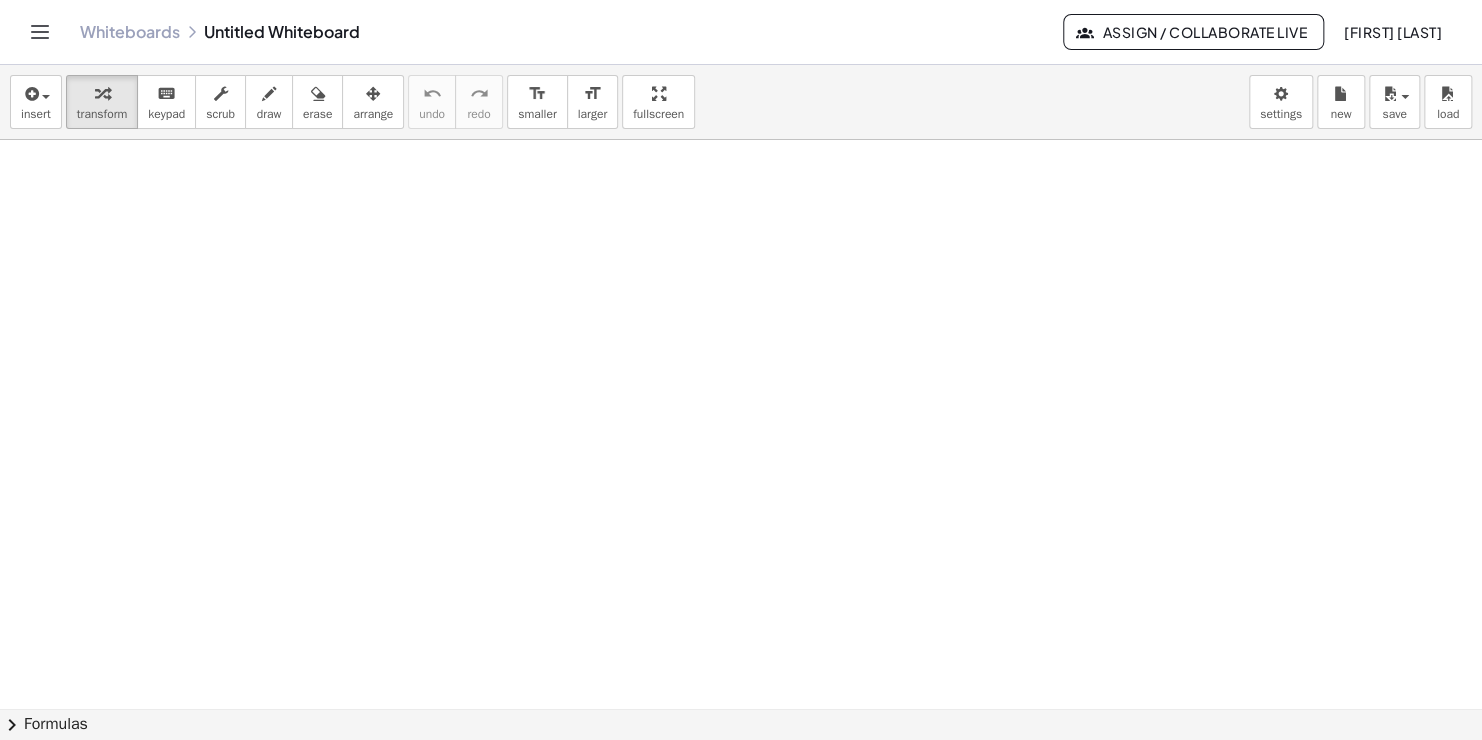 click 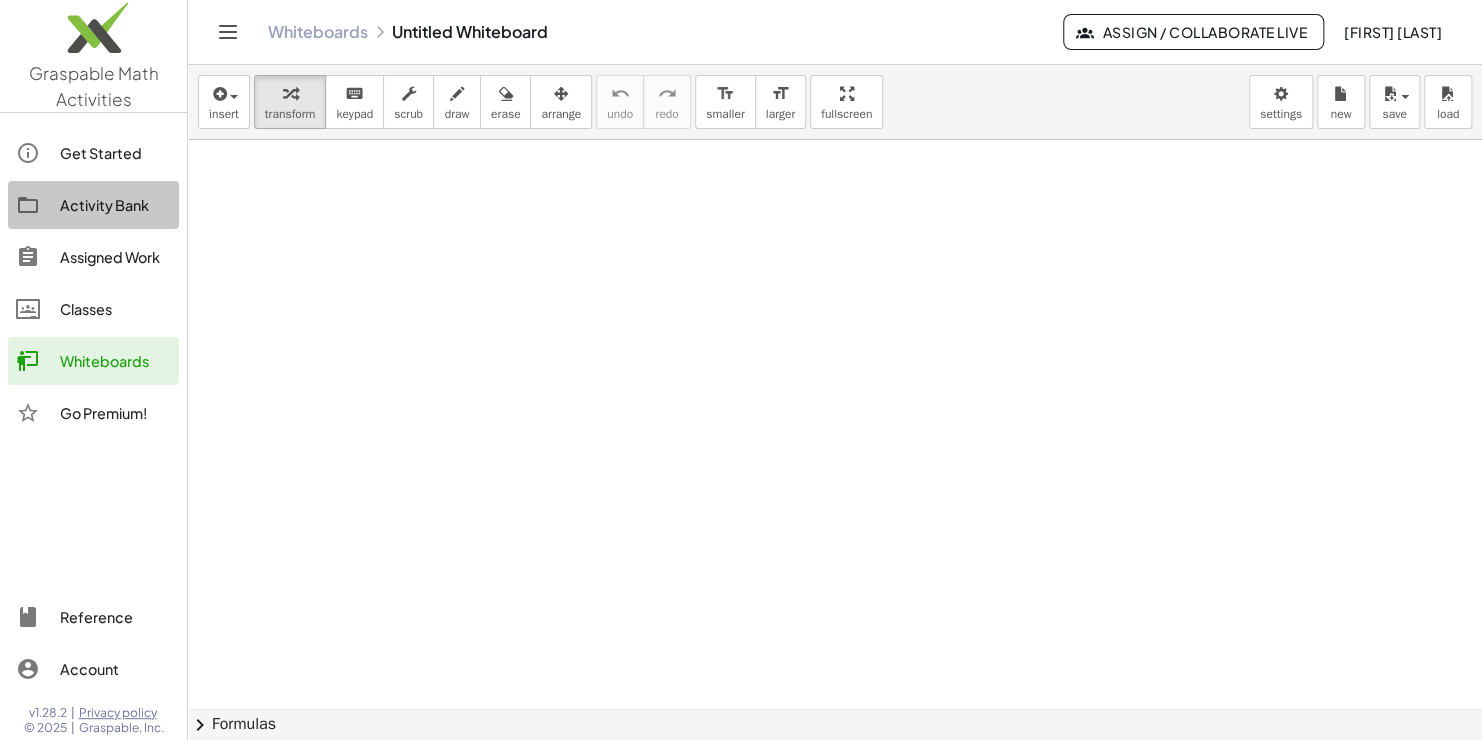 click on "Activity Bank" 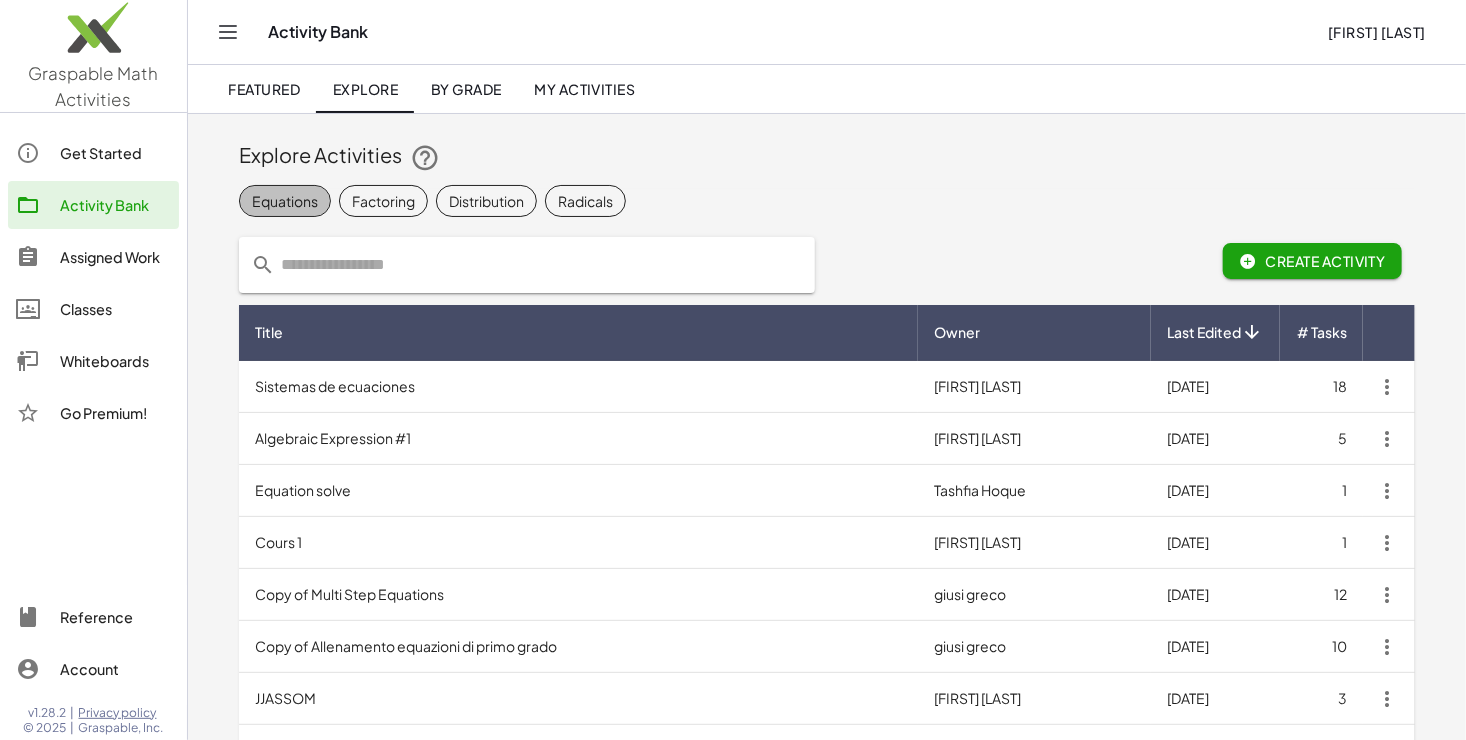 click on "Equations" 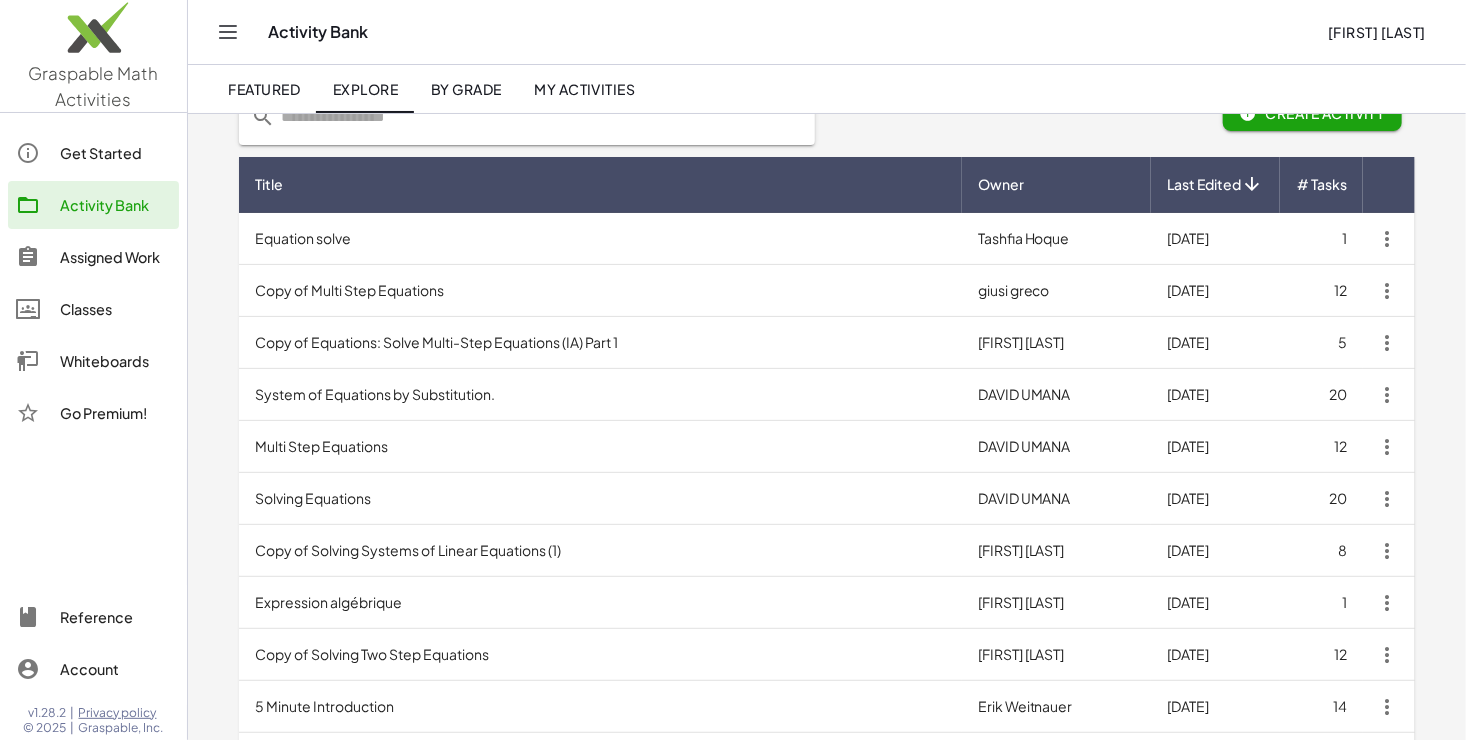 scroll, scrollTop: 0, scrollLeft: 0, axis: both 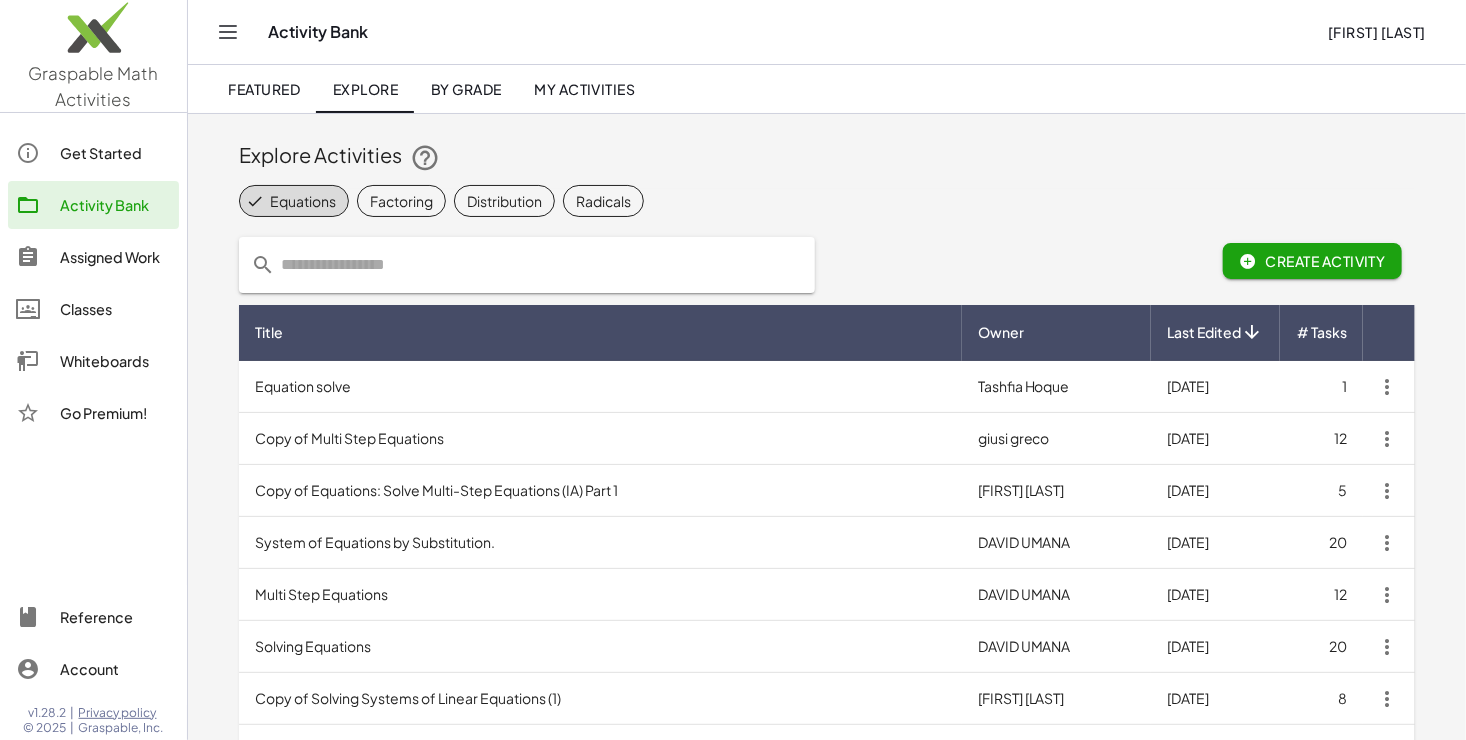 click 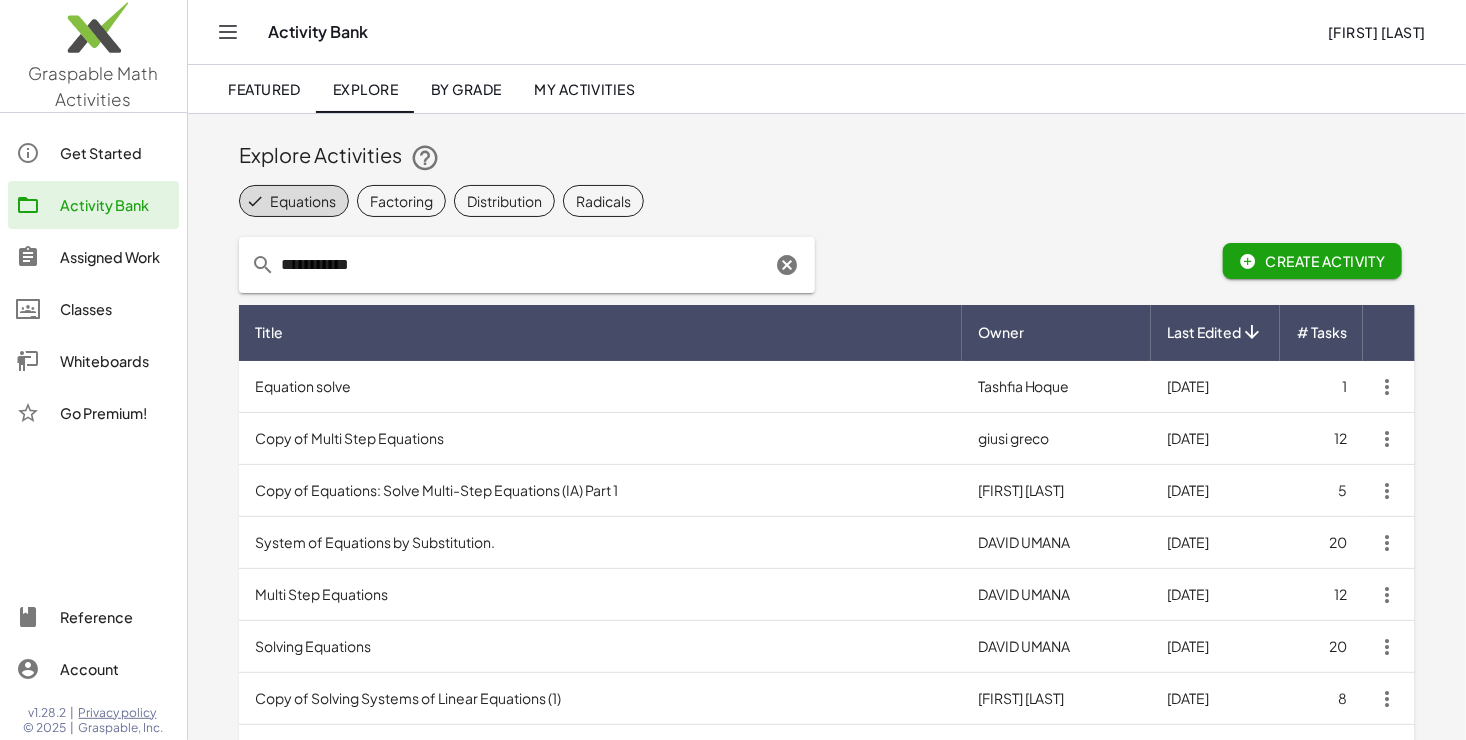 type on "**********" 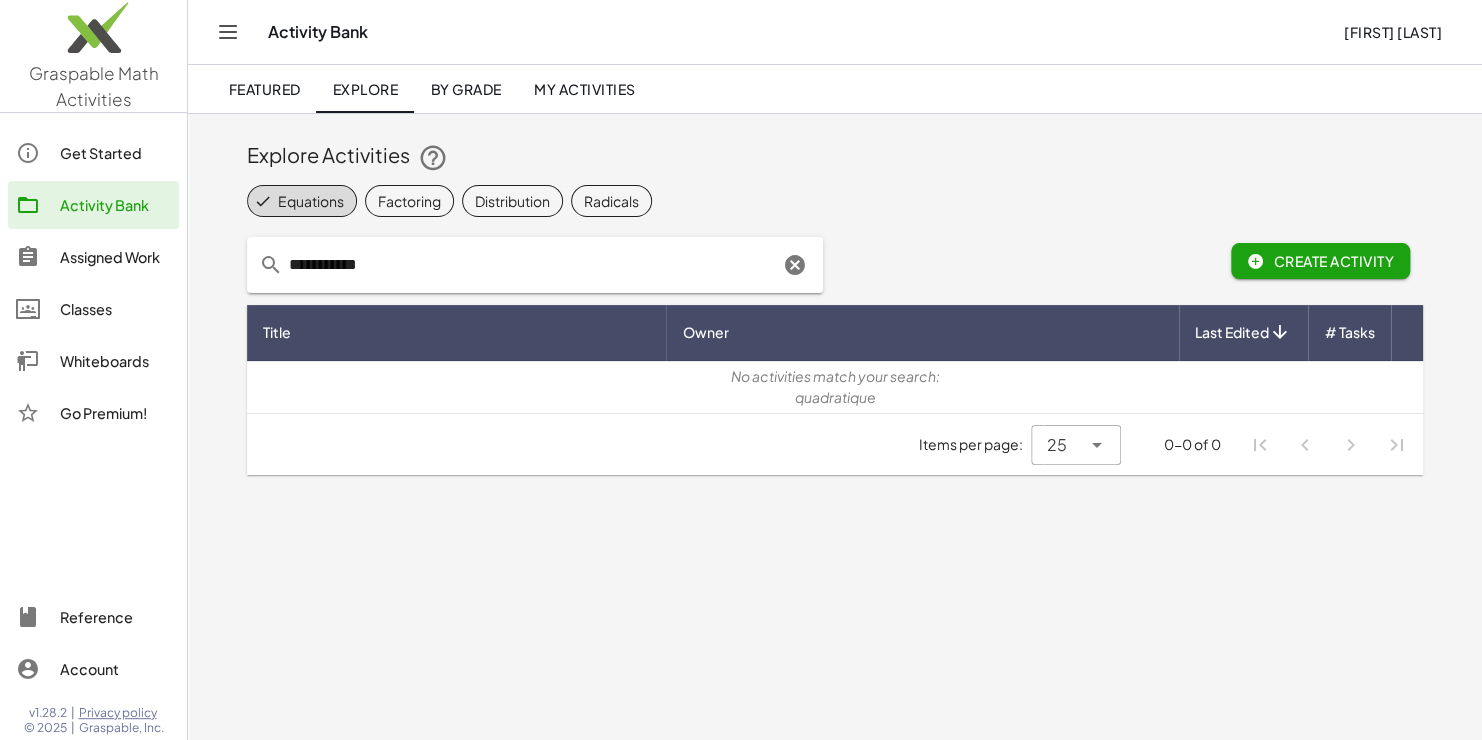 drag, startPoint x: 399, startPoint y: 265, endPoint x: 216, endPoint y: 237, distance: 185.12968 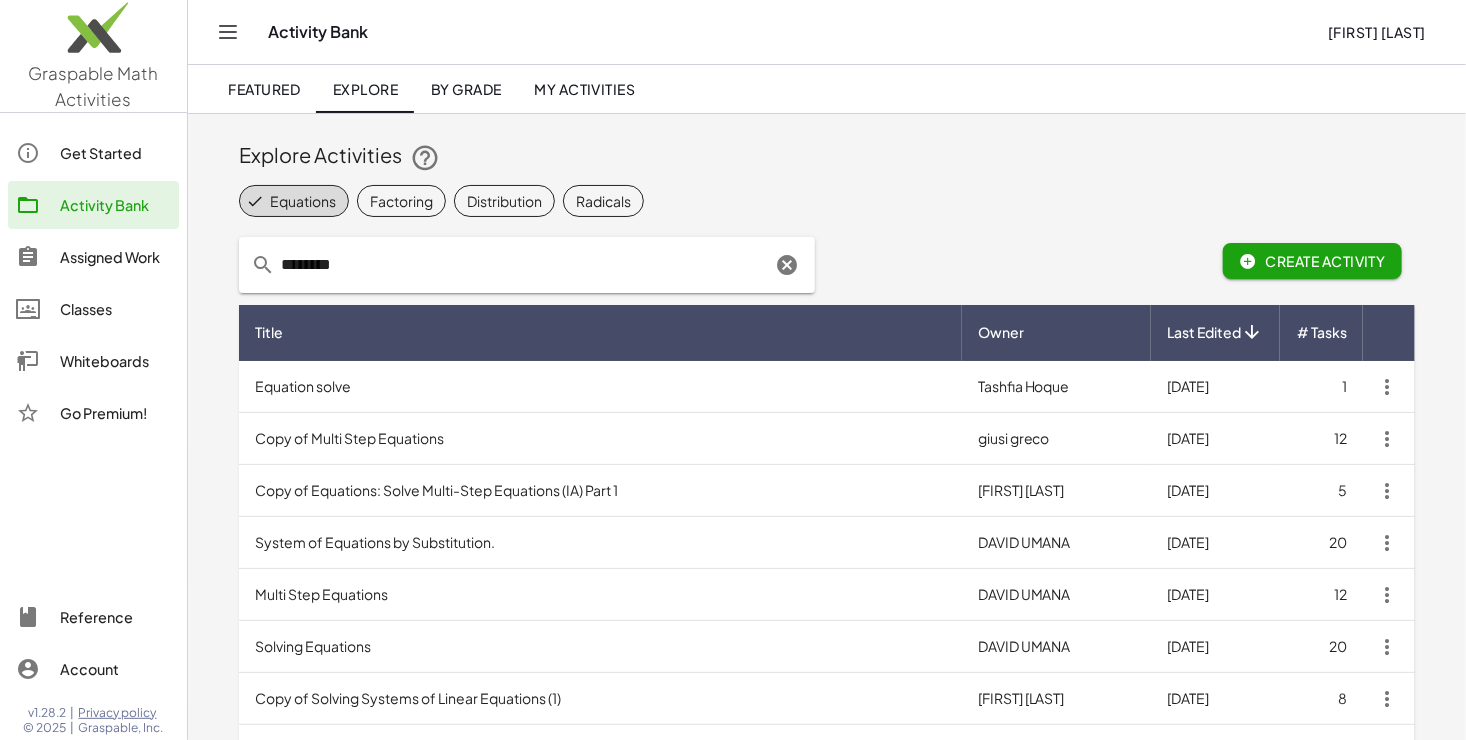 type on "********" 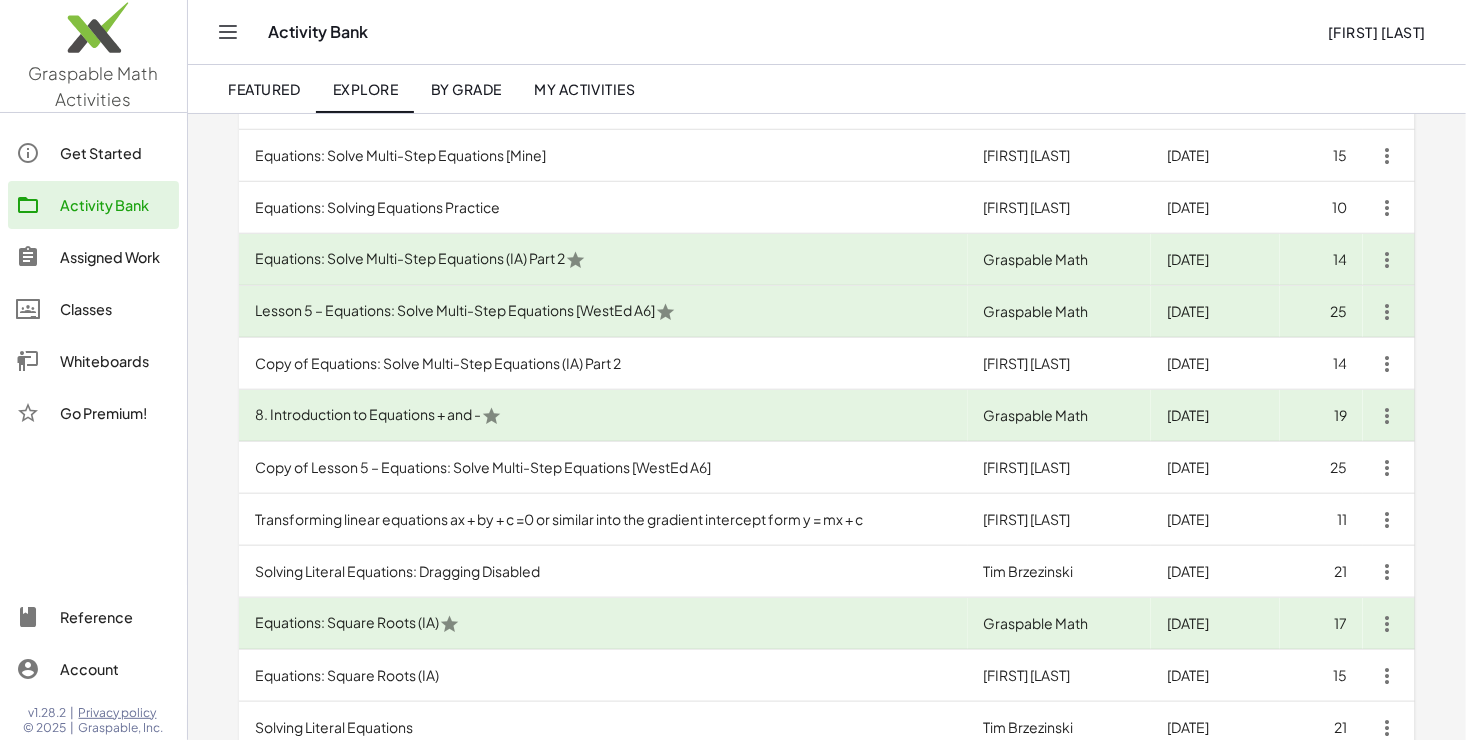 scroll, scrollTop: 795, scrollLeft: 0, axis: vertical 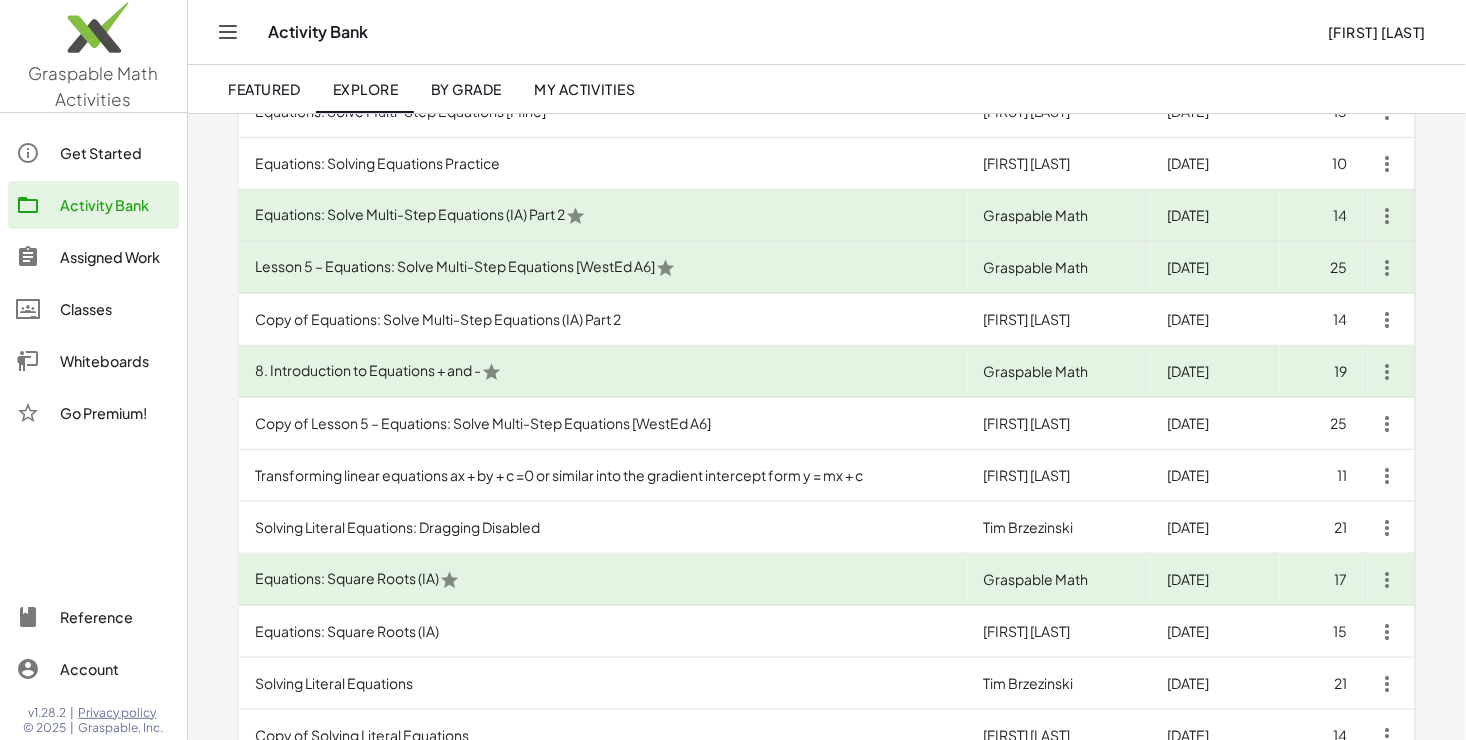 click on "Equations:  Square Roots (IA)" at bounding box center [603, 580] 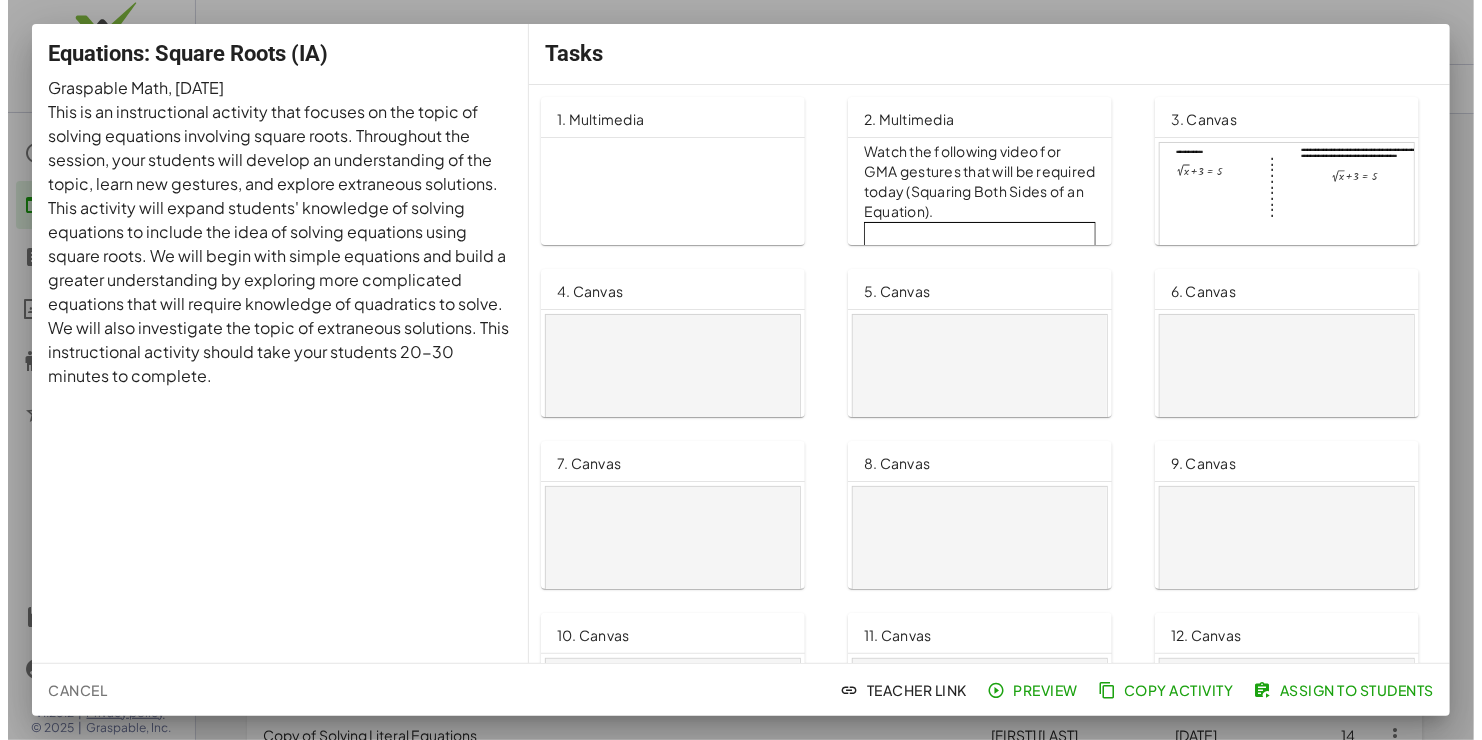 scroll, scrollTop: 0, scrollLeft: 0, axis: both 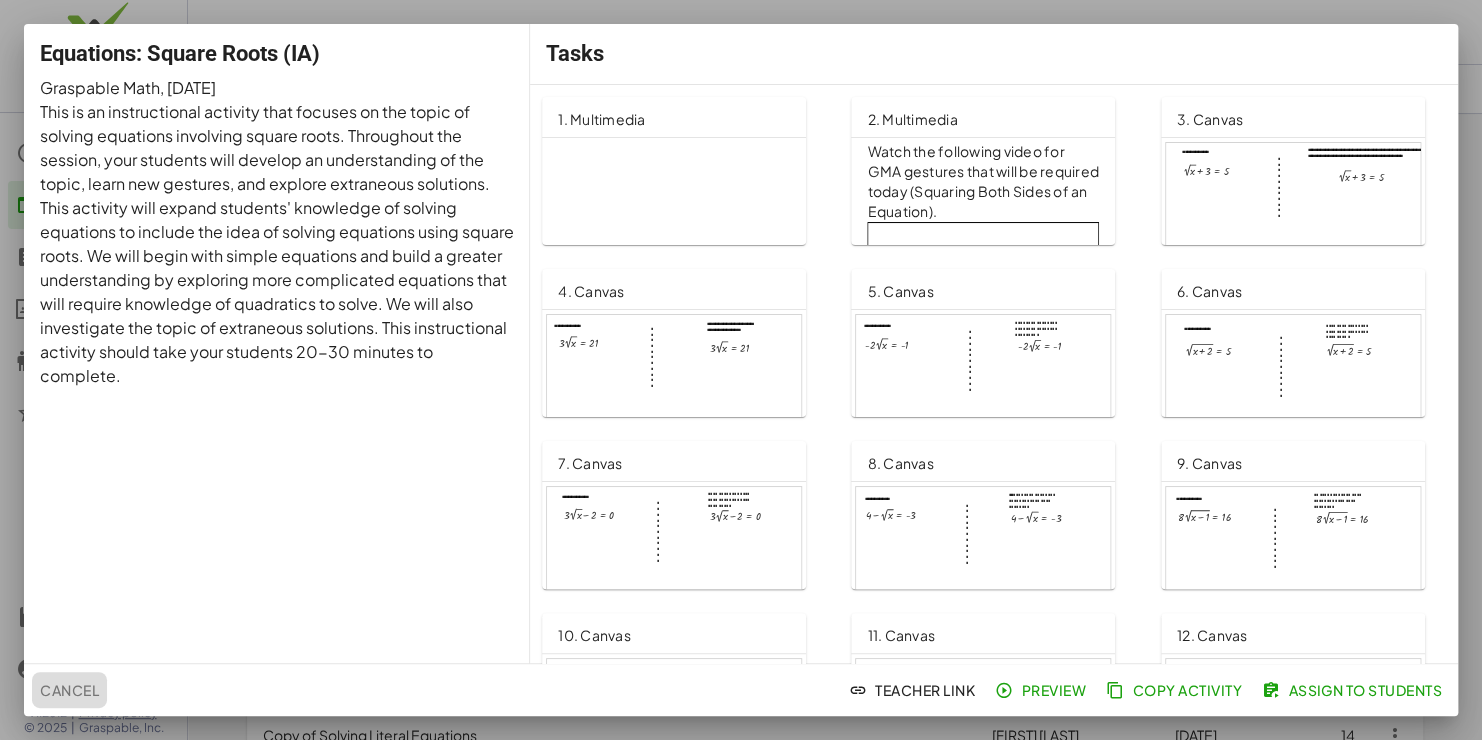 click on "Cancel" 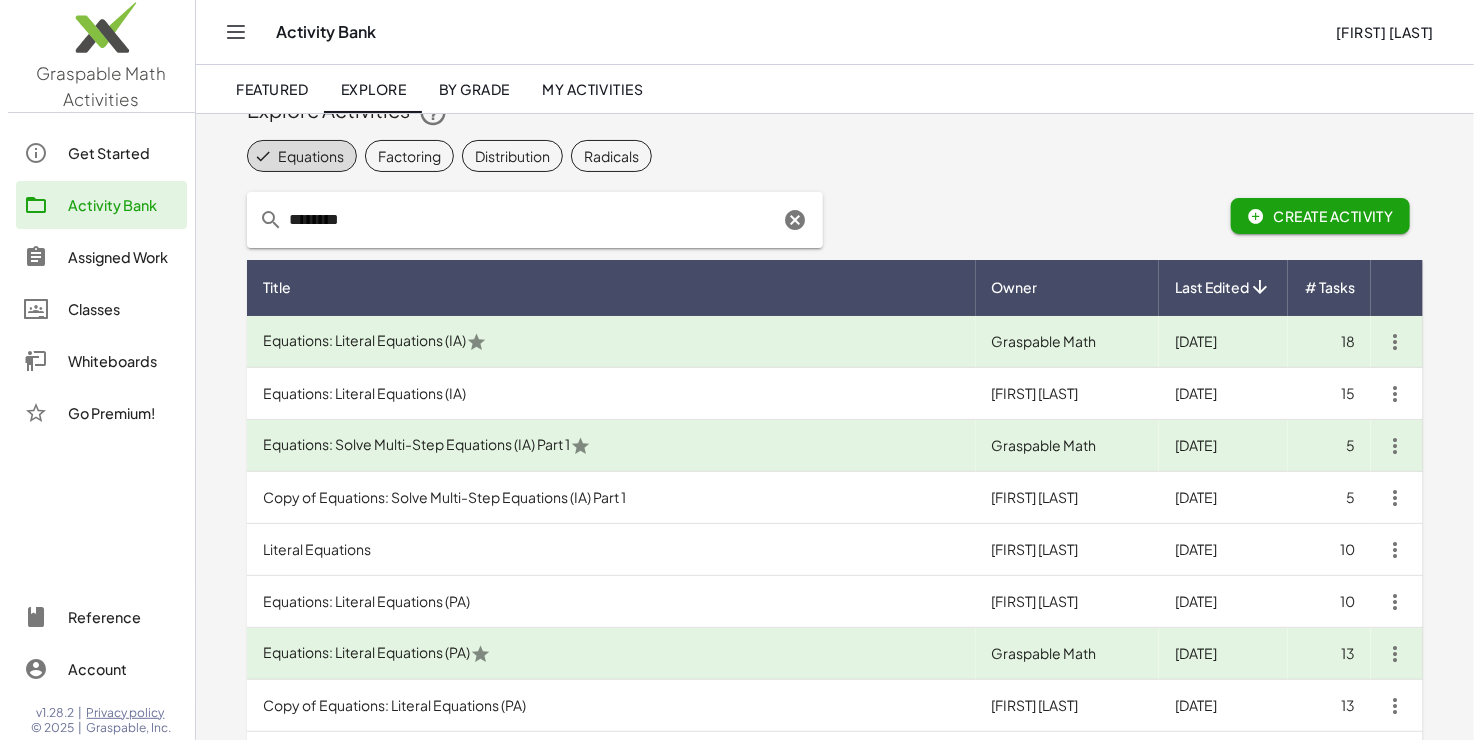 scroll, scrollTop: 0, scrollLeft: 0, axis: both 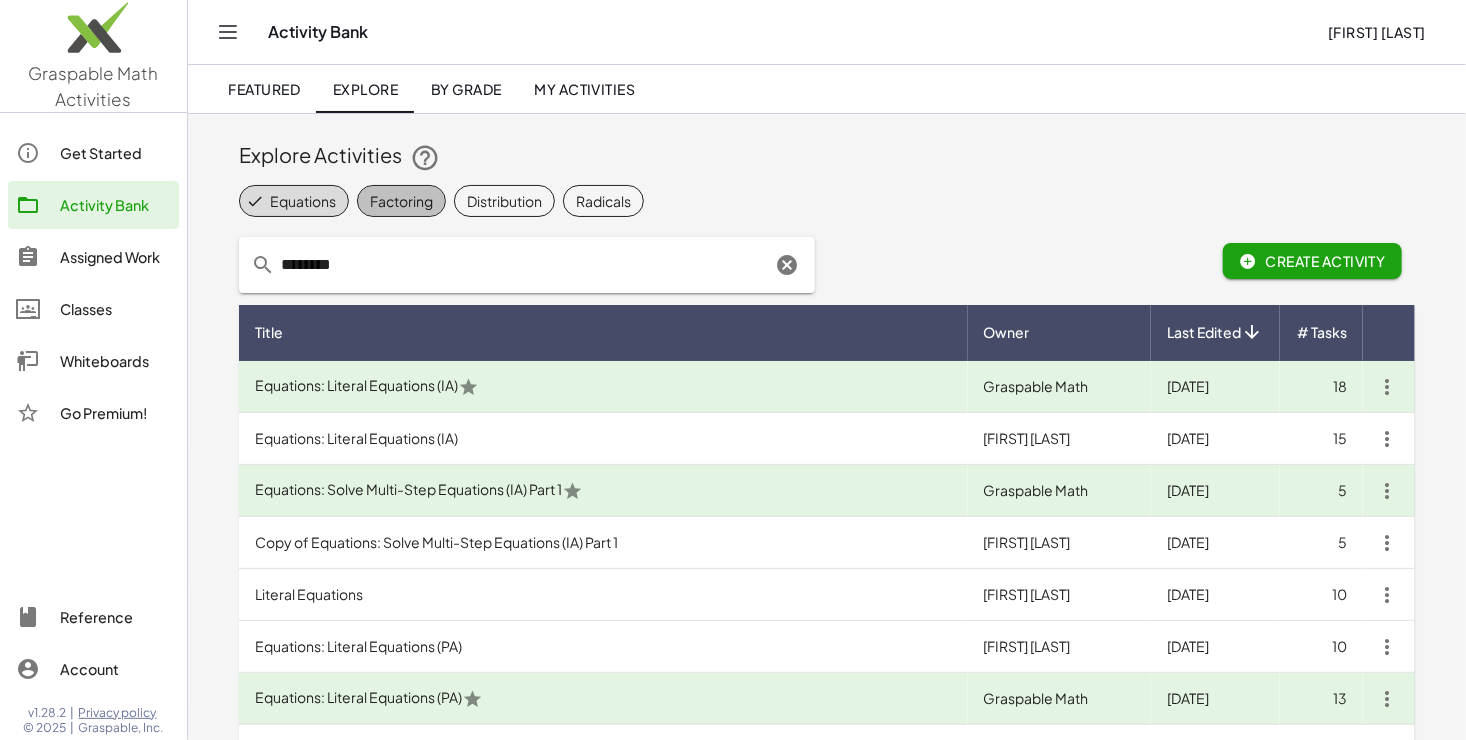 click on "Factoring" 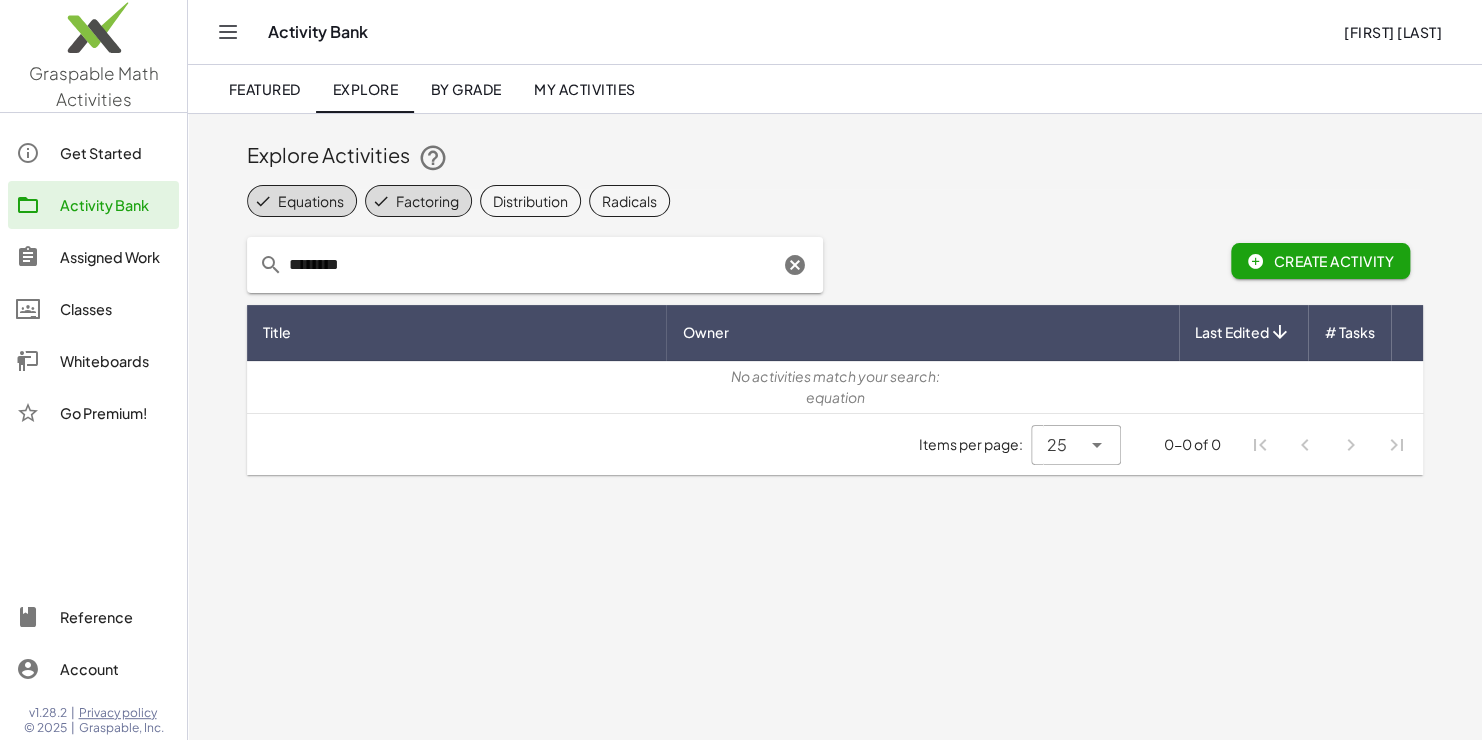 click on "Equations" 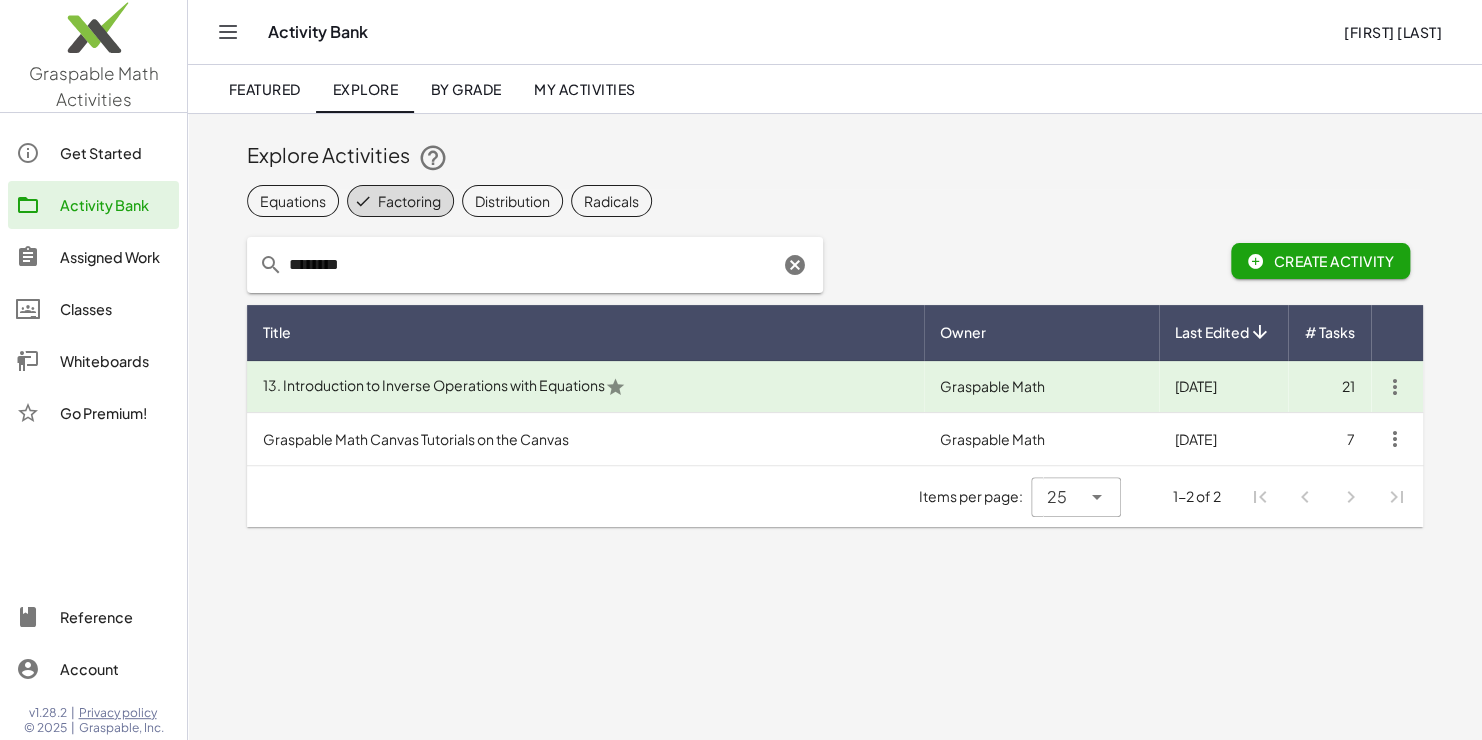click on "13. Introduction to Inverse Operations with Equations" at bounding box center [585, 387] 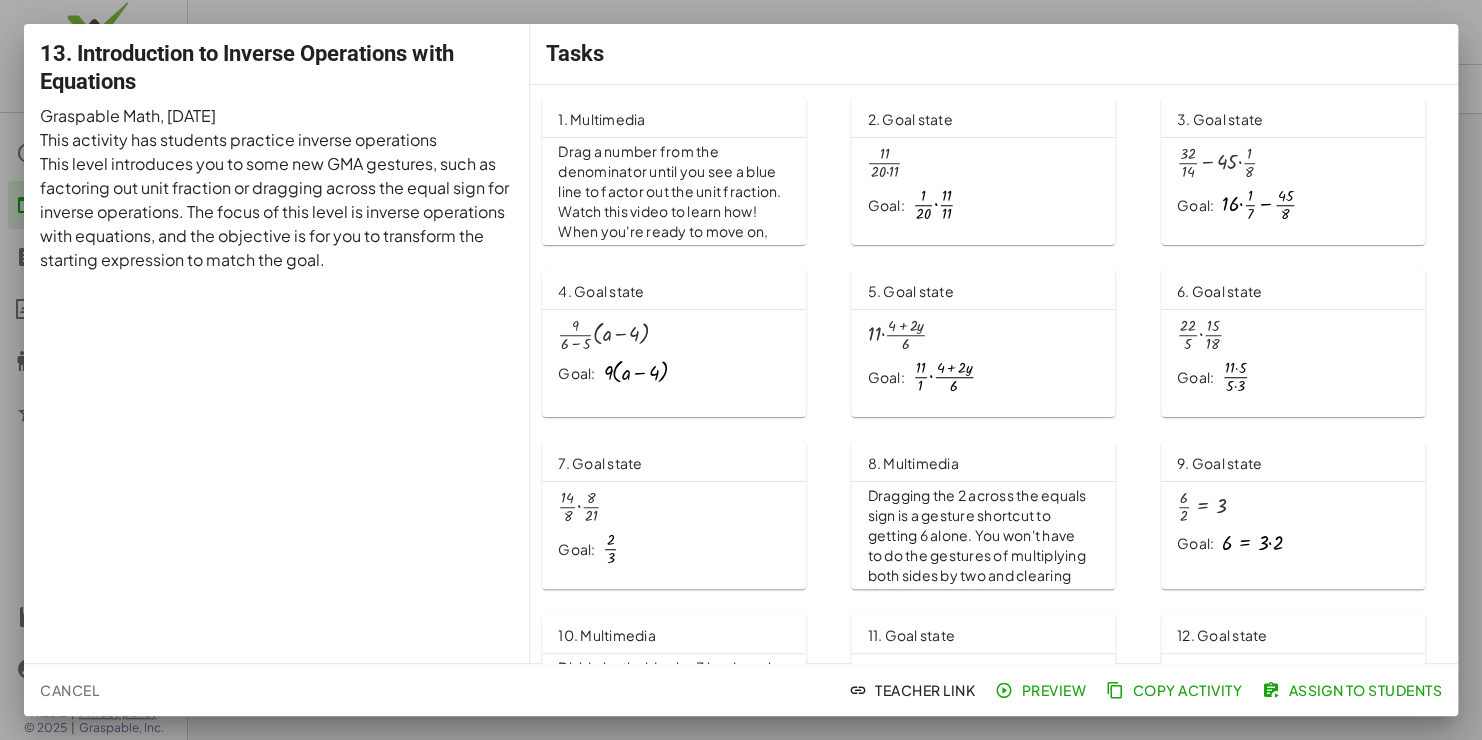 click on "Cancel" 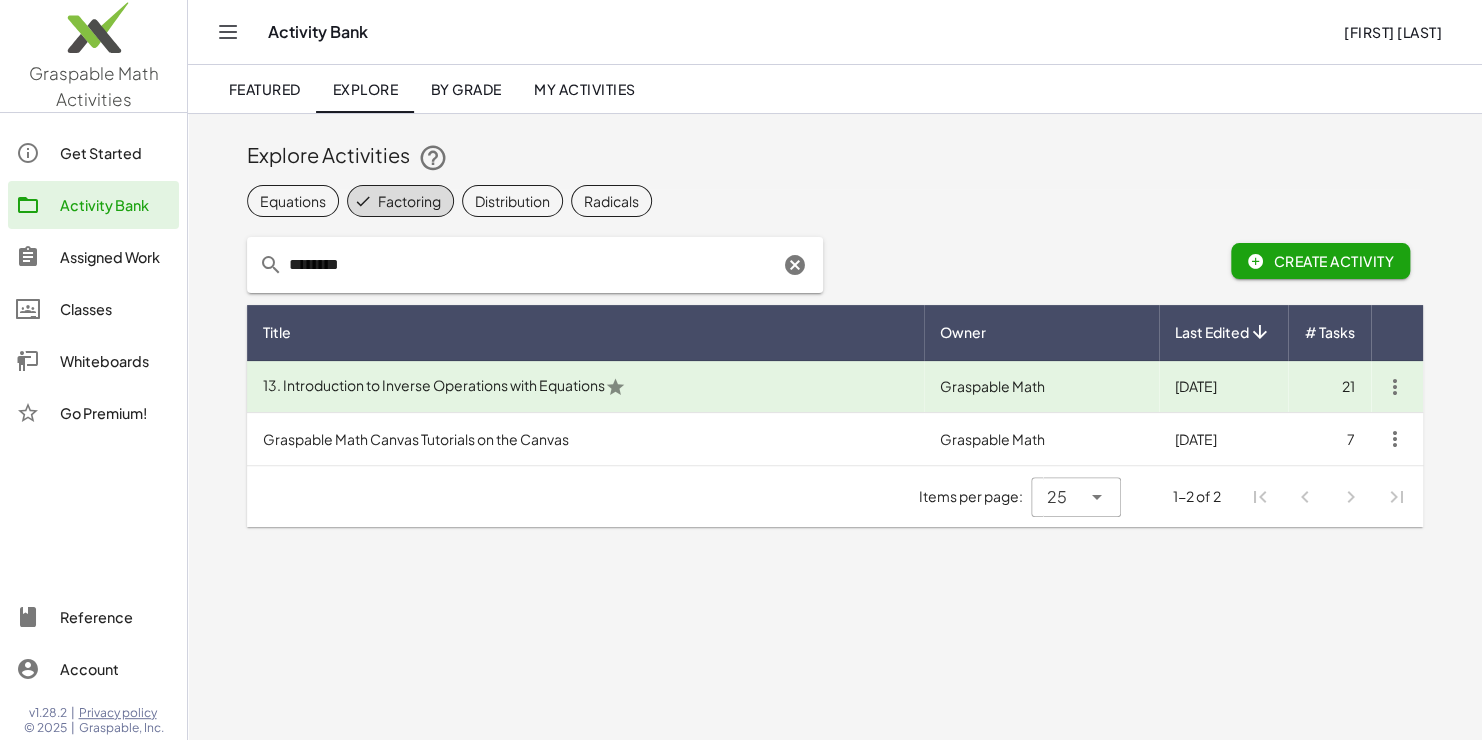 click on "Equations" 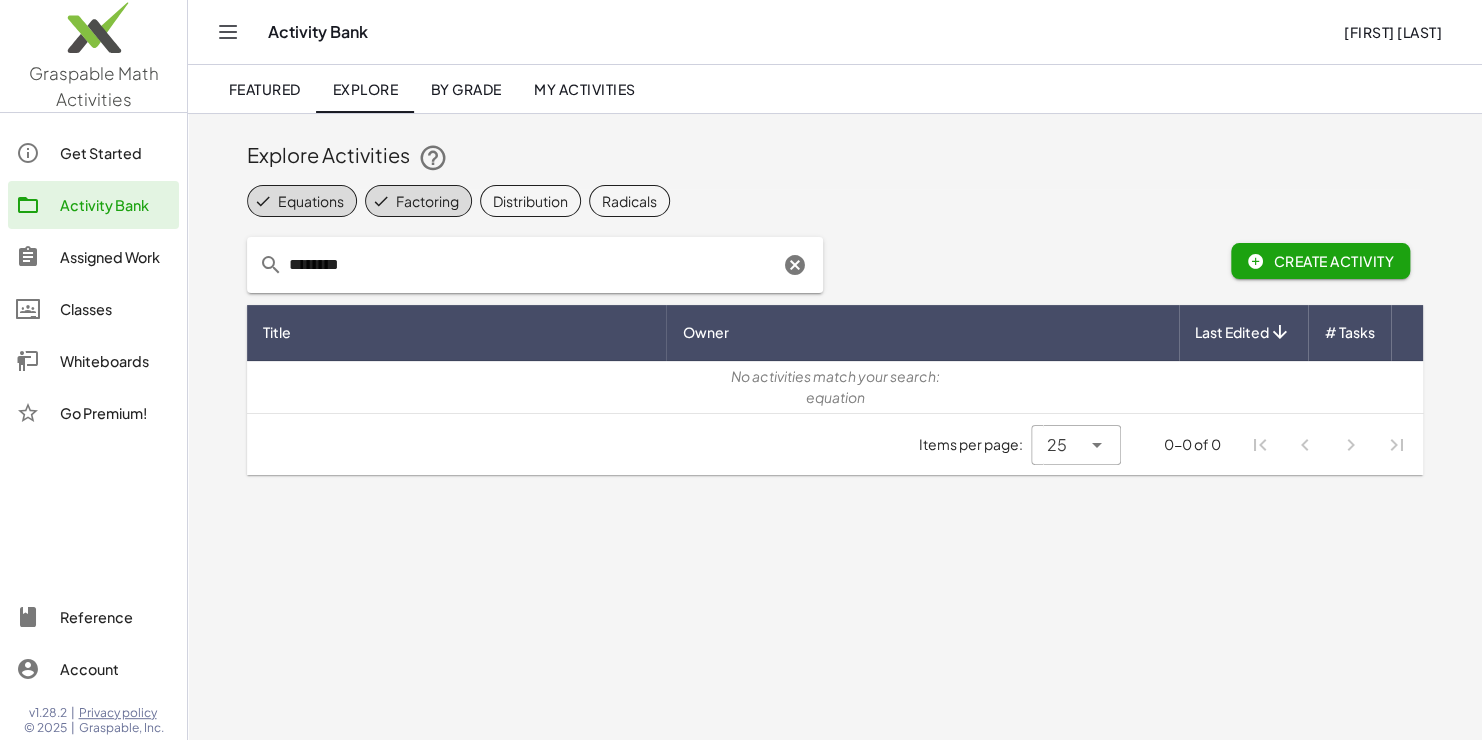 click on "Factoring" 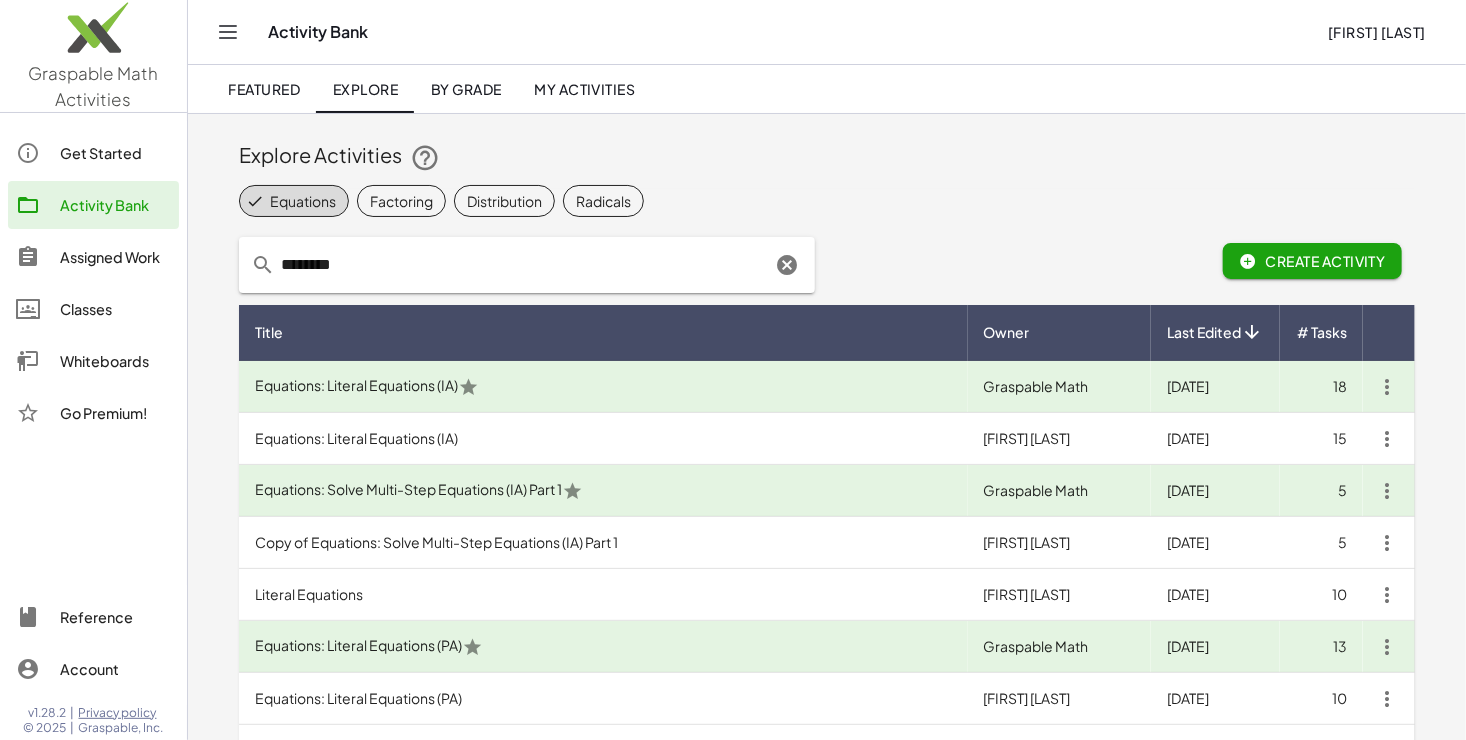 click on "Last Edited" at bounding box center [1204, 332] 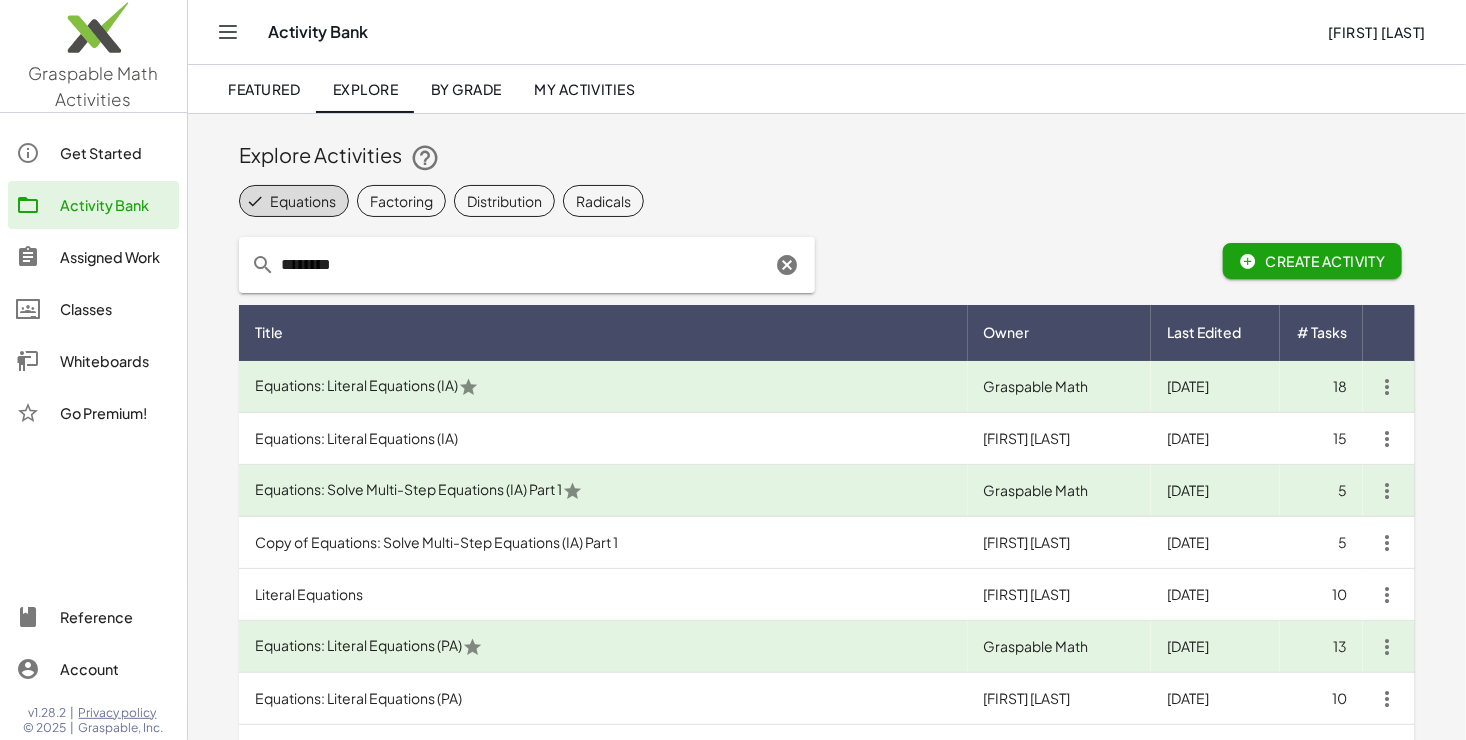 click on "Last Edited" at bounding box center (1204, 332) 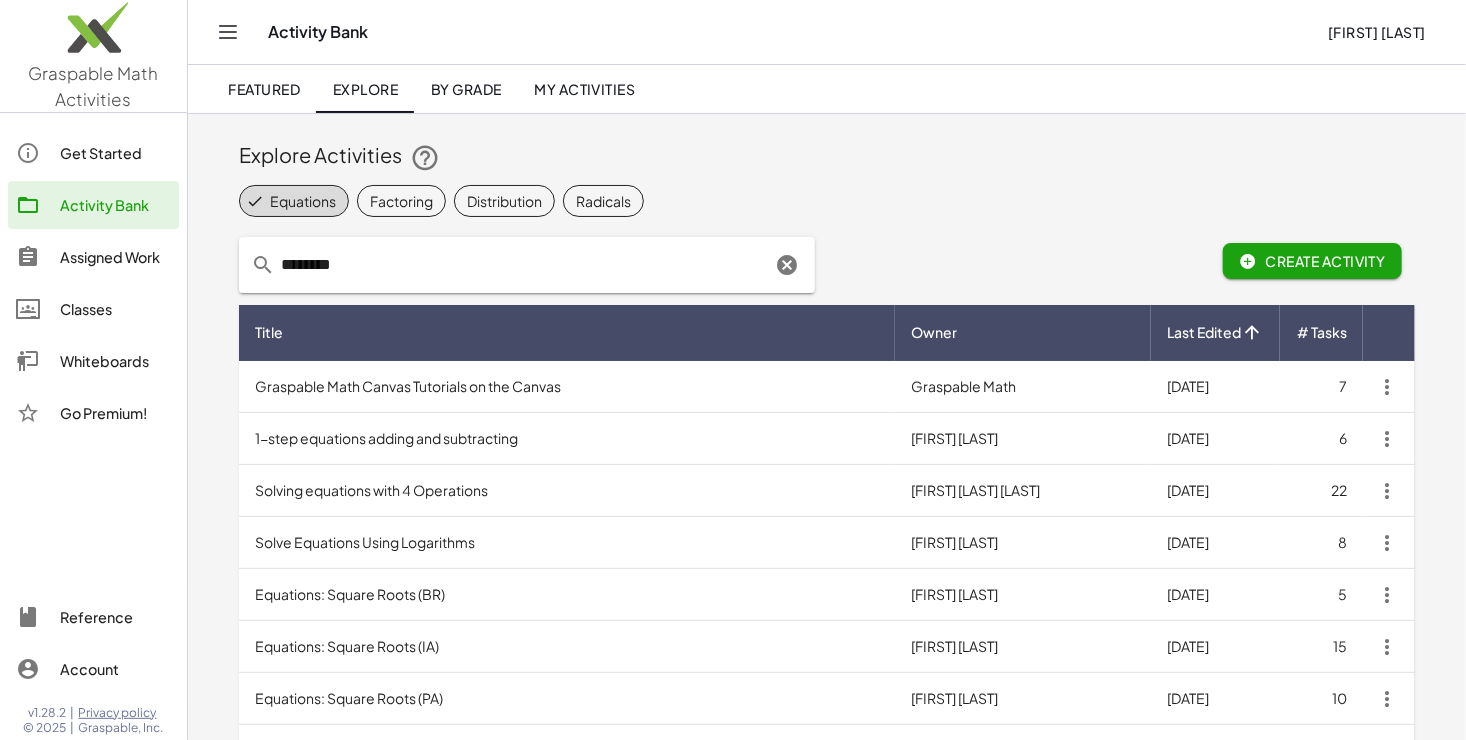 click on "Last Edited" at bounding box center [1204, 332] 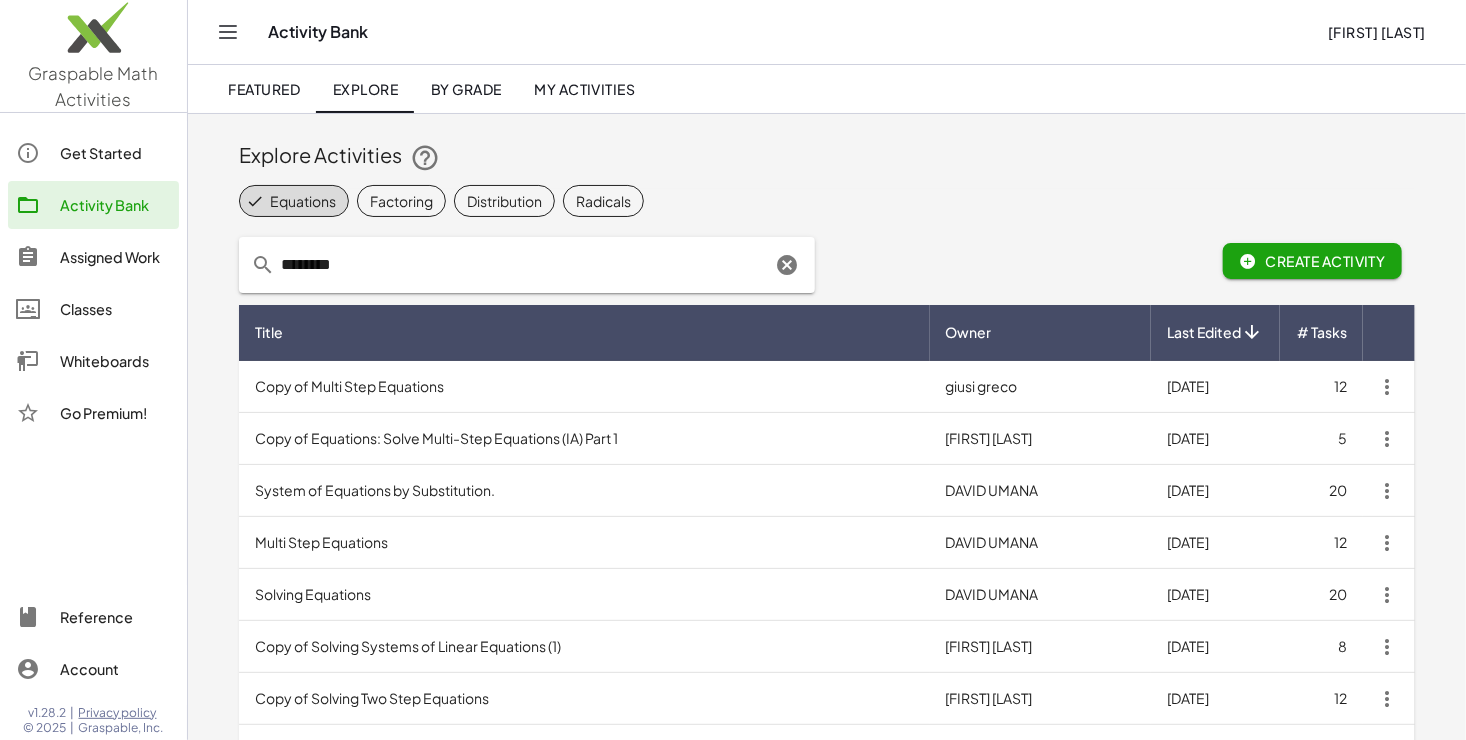 click on "Last Edited" at bounding box center [1204, 332] 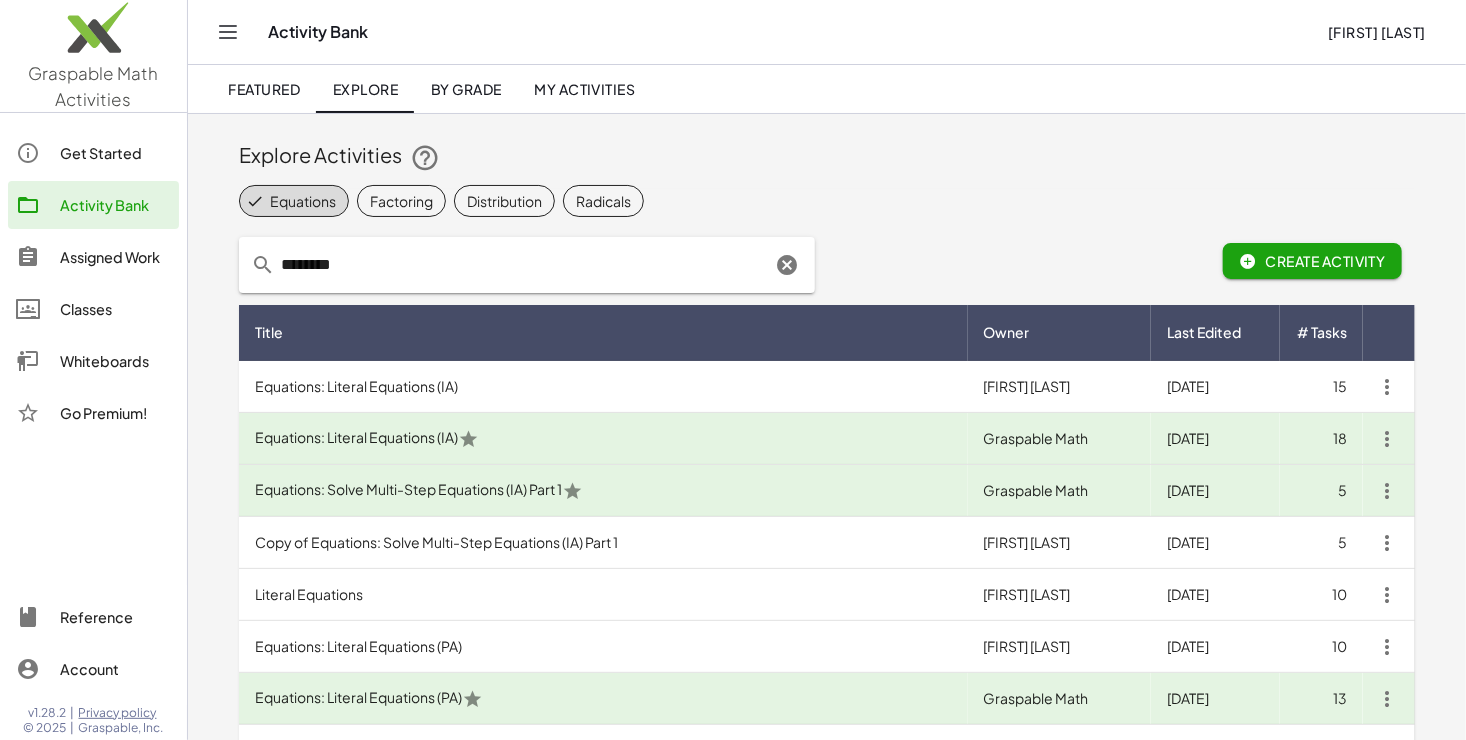 click on "Last Edited" at bounding box center (1204, 332) 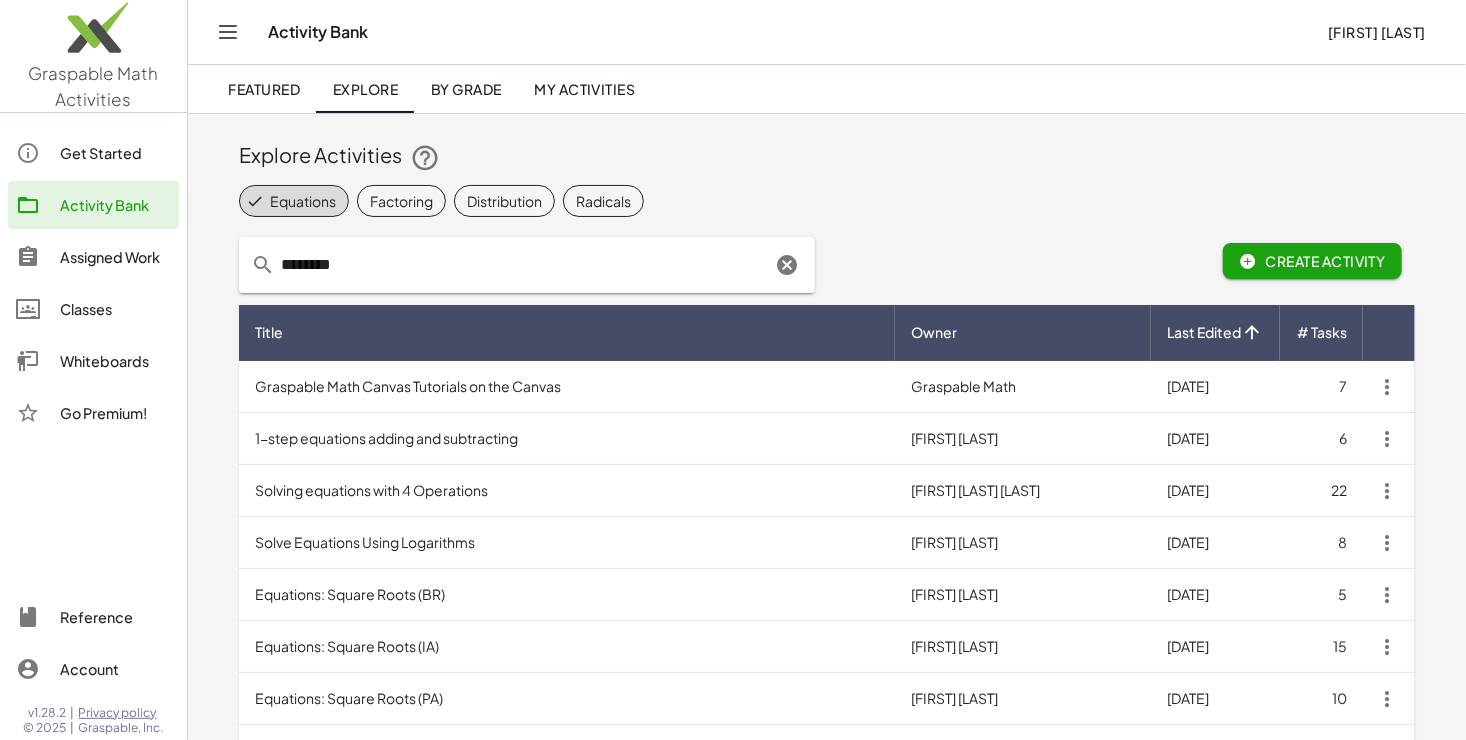 click on "Last Edited" at bounding box center (1204, 332) 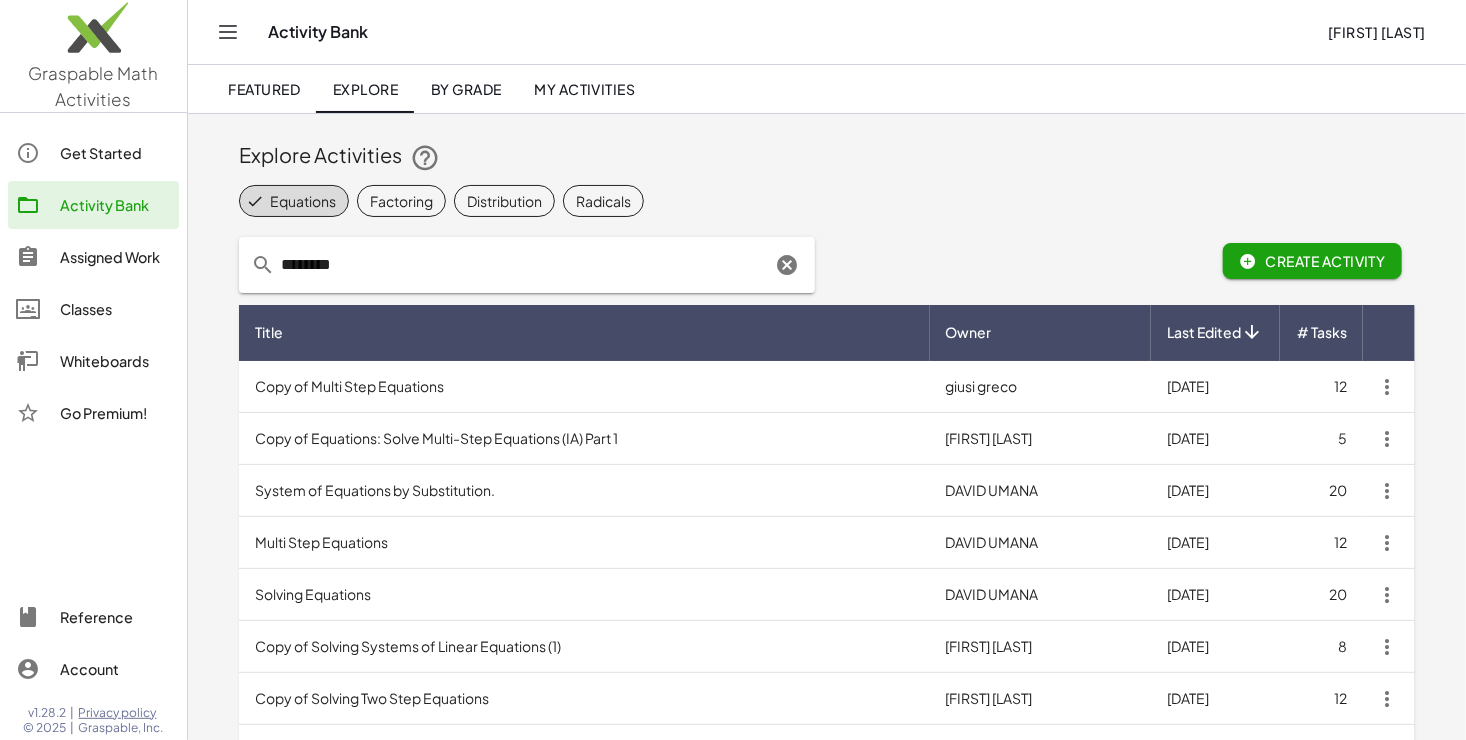 click on "Copy of Multi Step Equations" at bounding box center (584, 387) 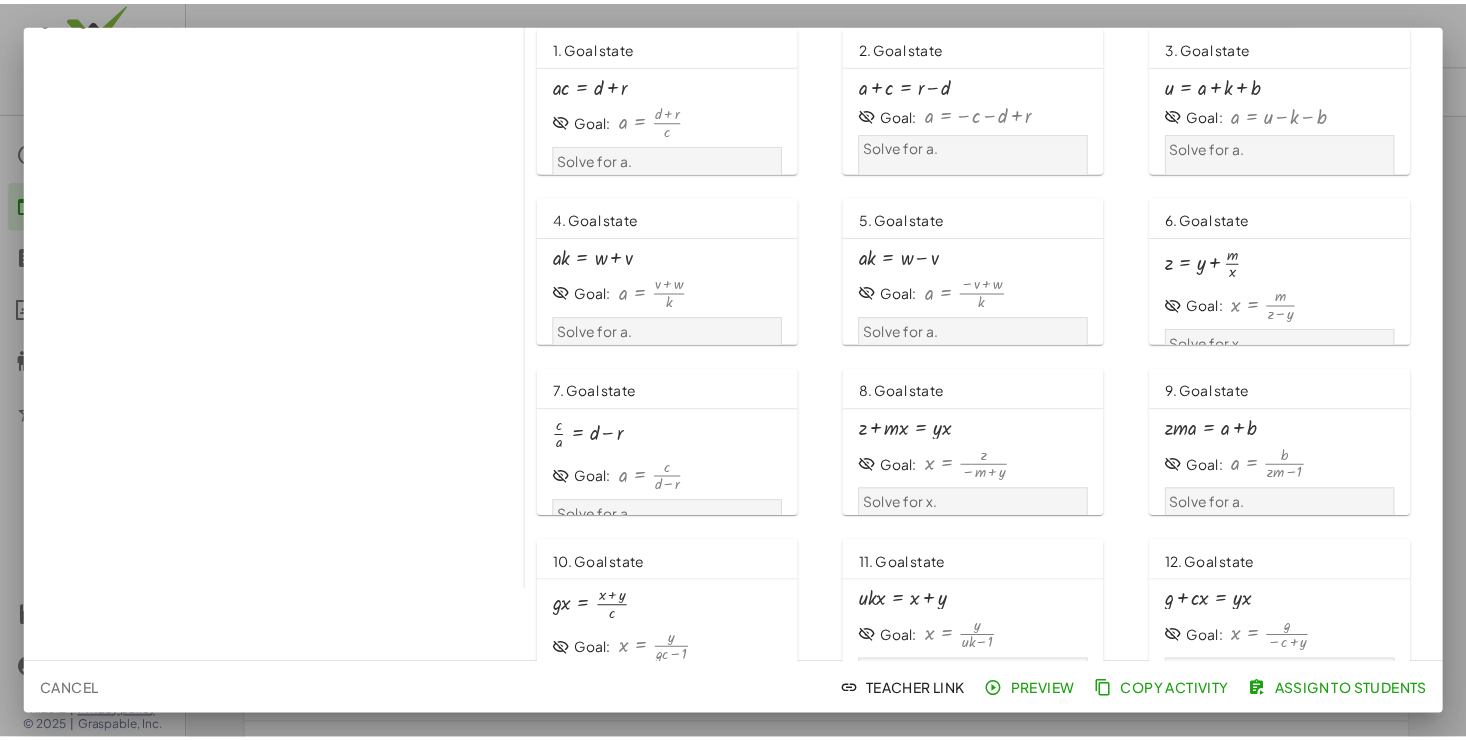 scroll, scrollTop: 109, scrollLeft: 0, axis: vertical 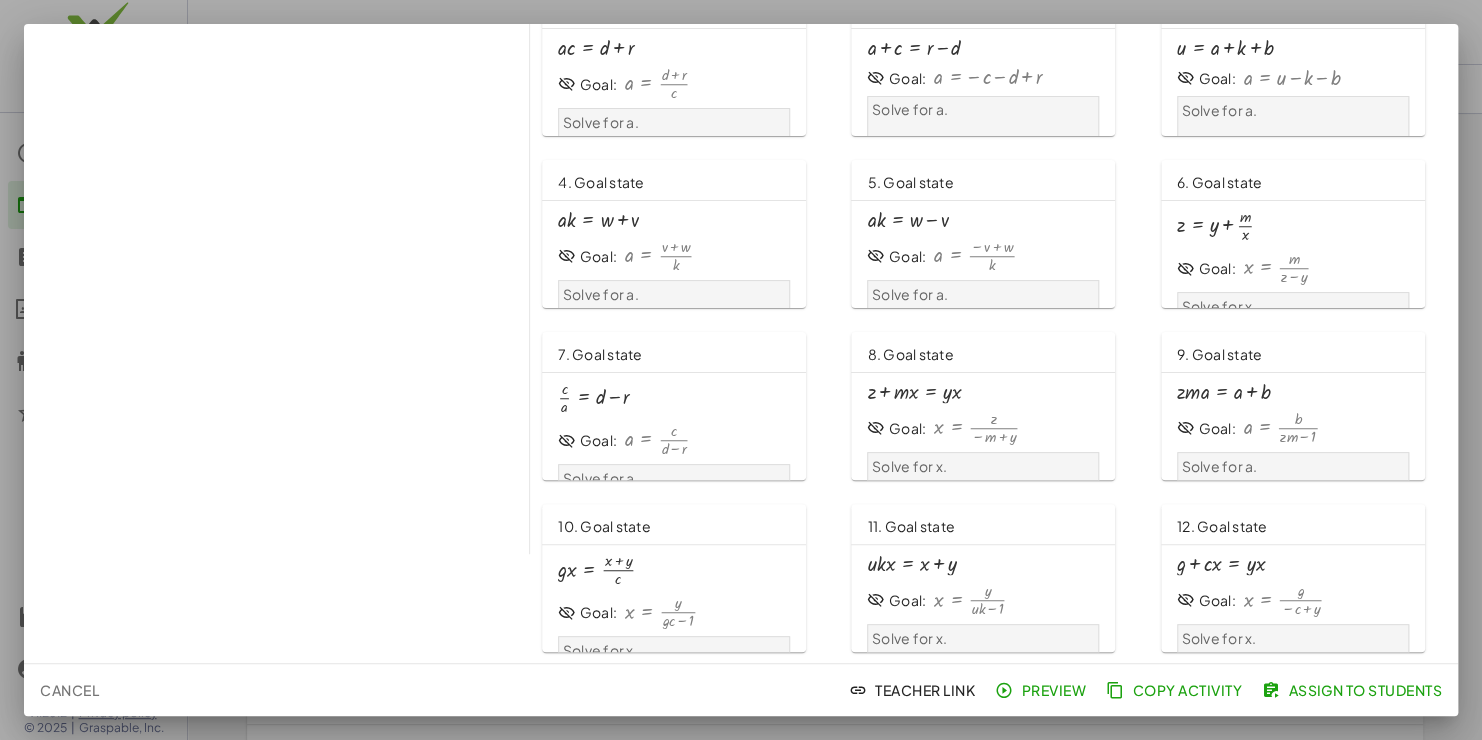 click on "Cancel" 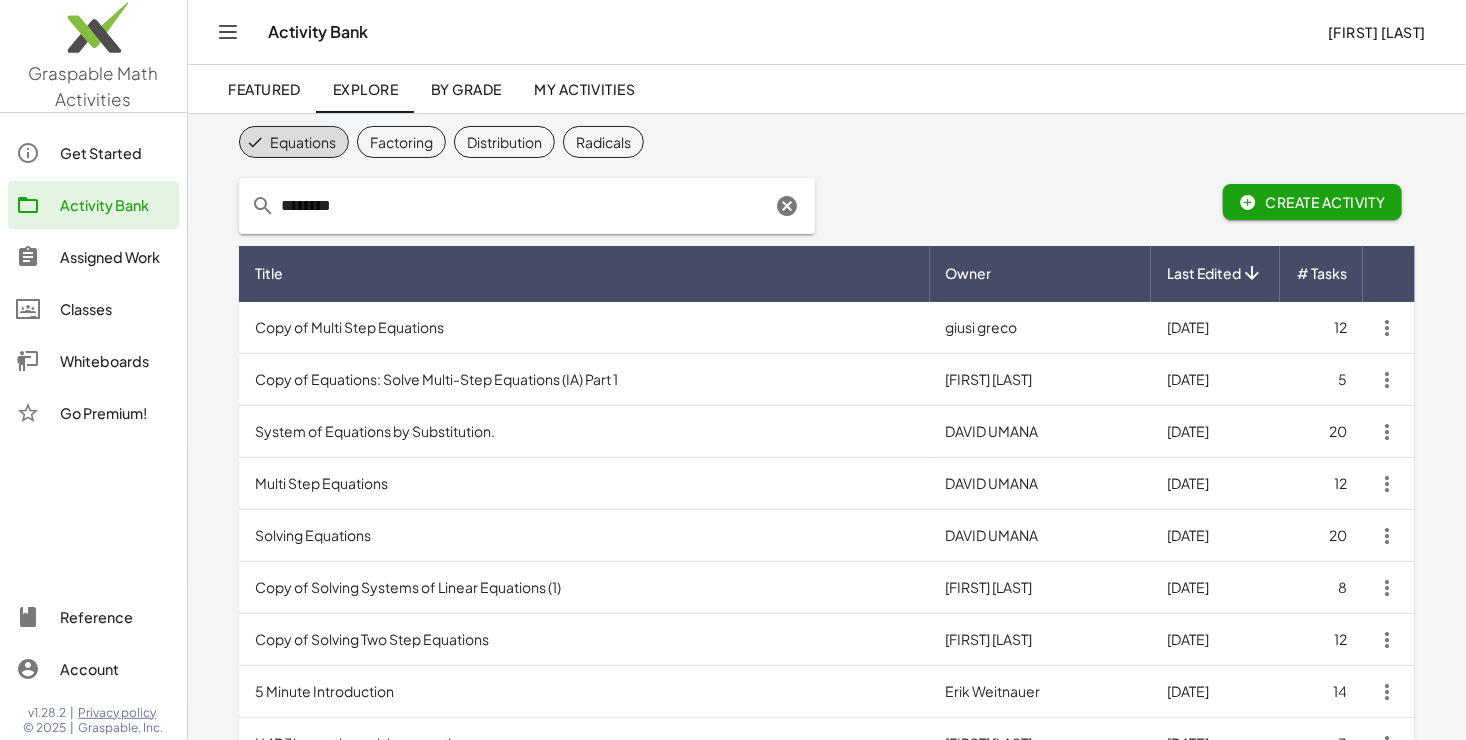 scroll, scrollTop: 100, scrollLeft: 0, axis: vertical 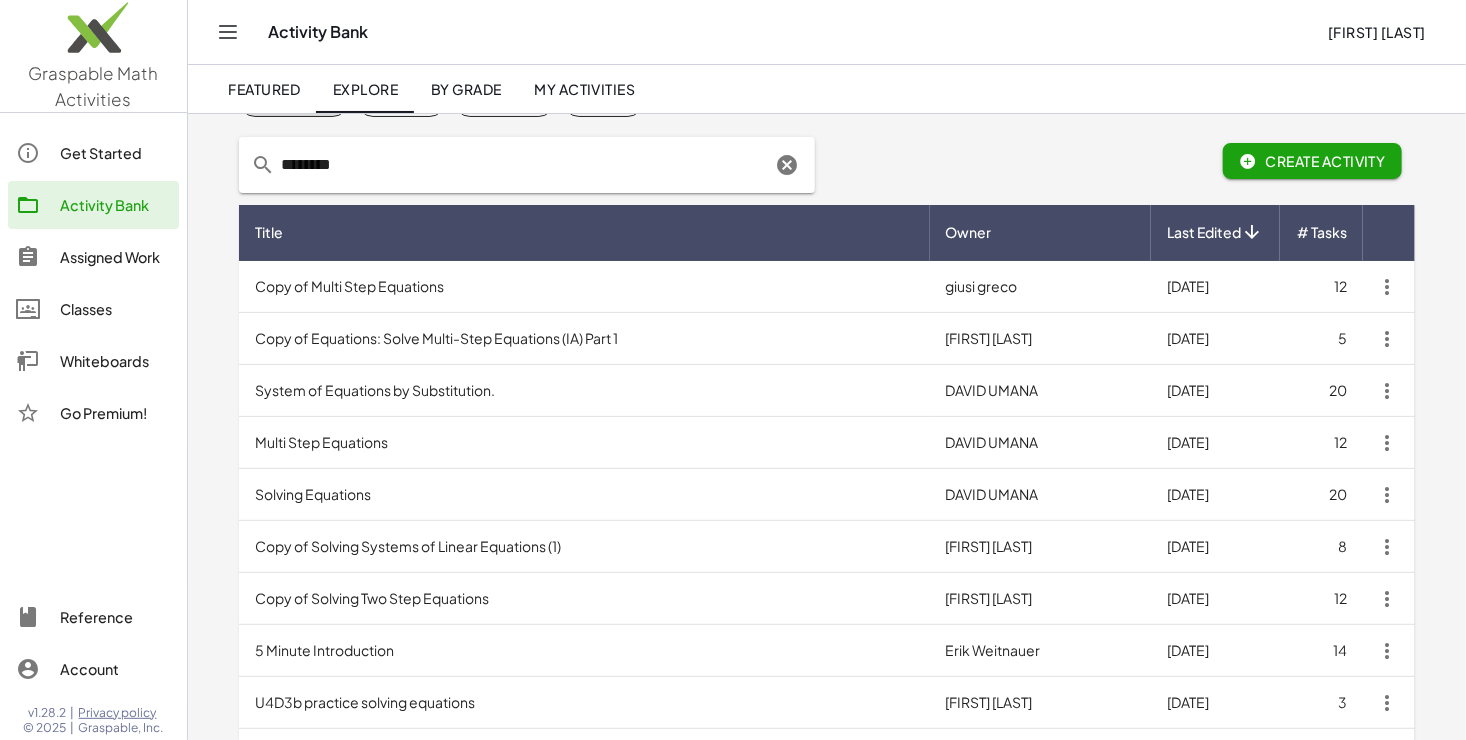 click on "Multi Step Equations" at bounding box center (584, 443) 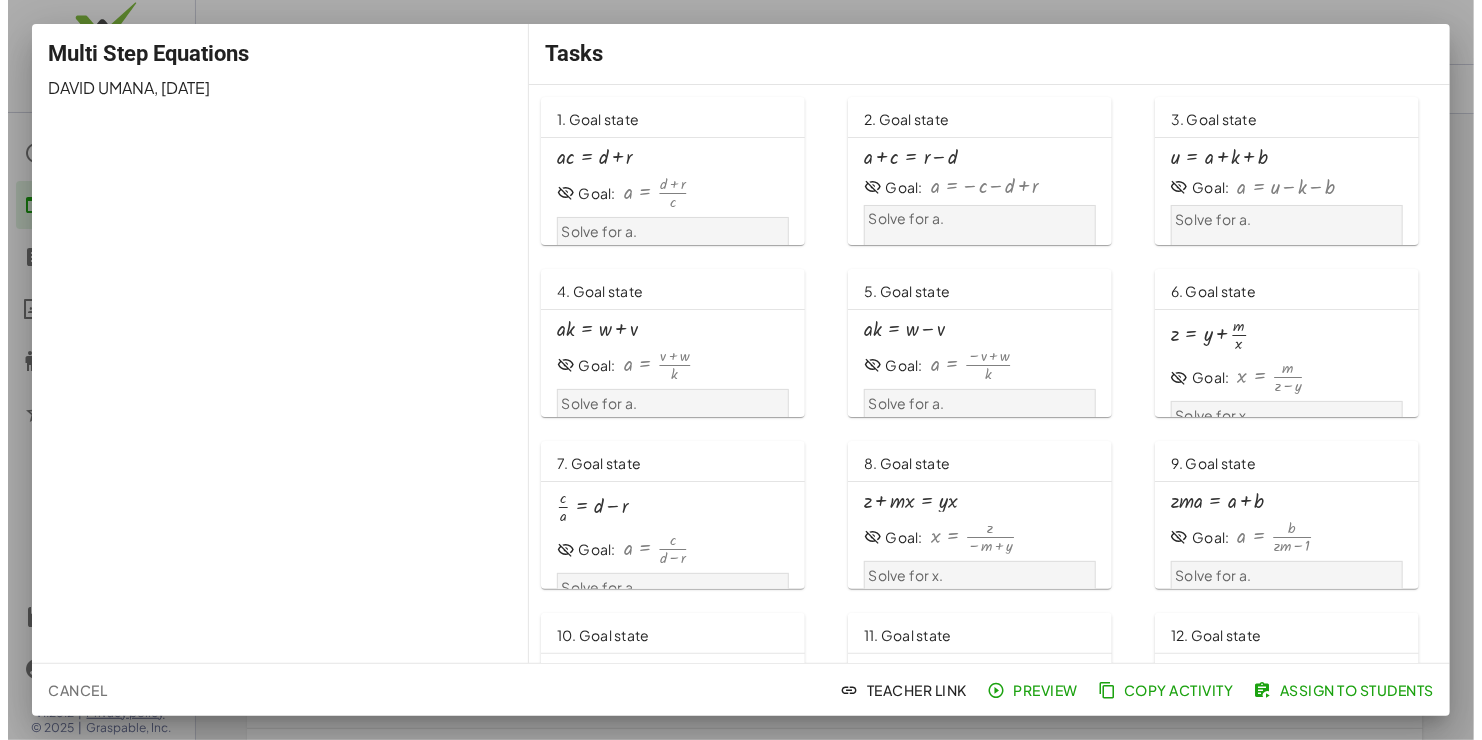 scroll, scrollTop: 0, scrollLeft: 0, axis: both 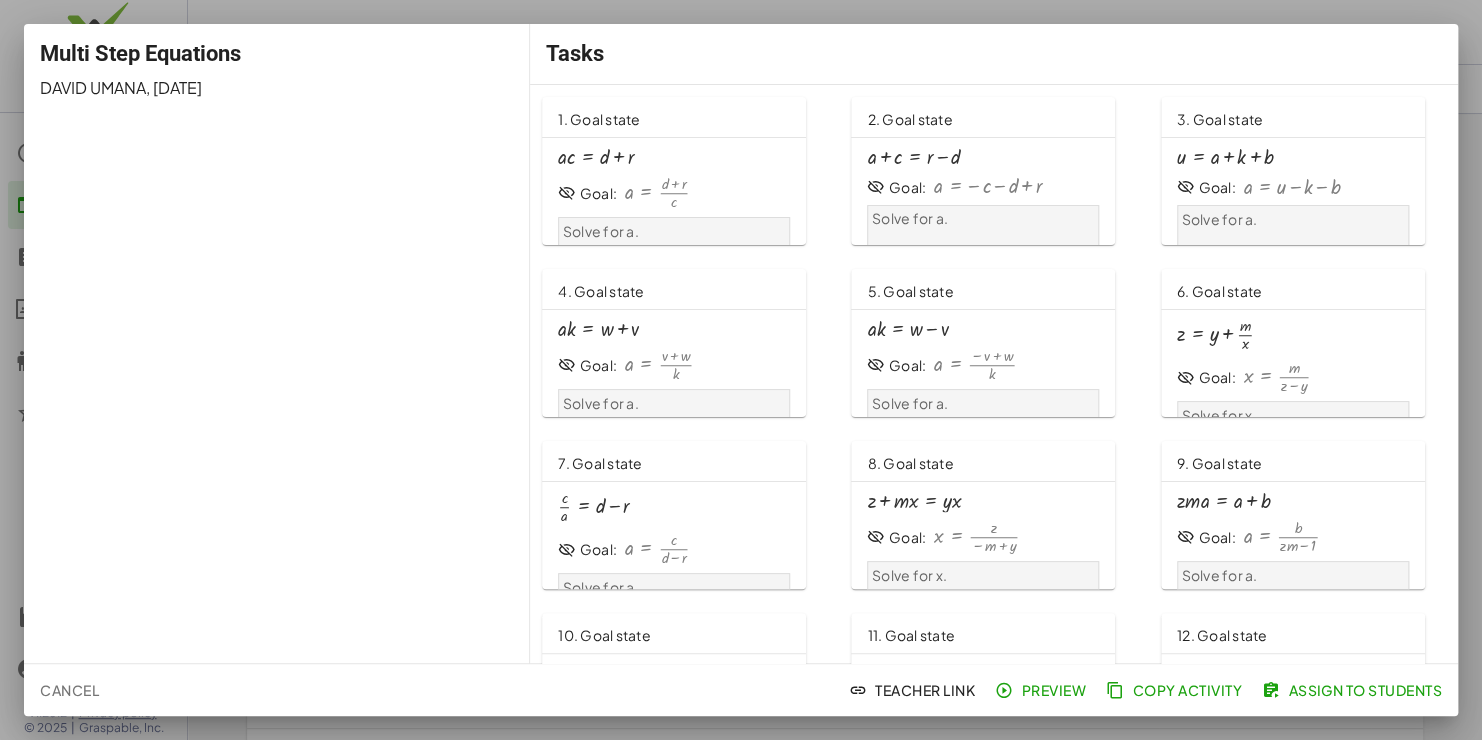click on "Cancel" 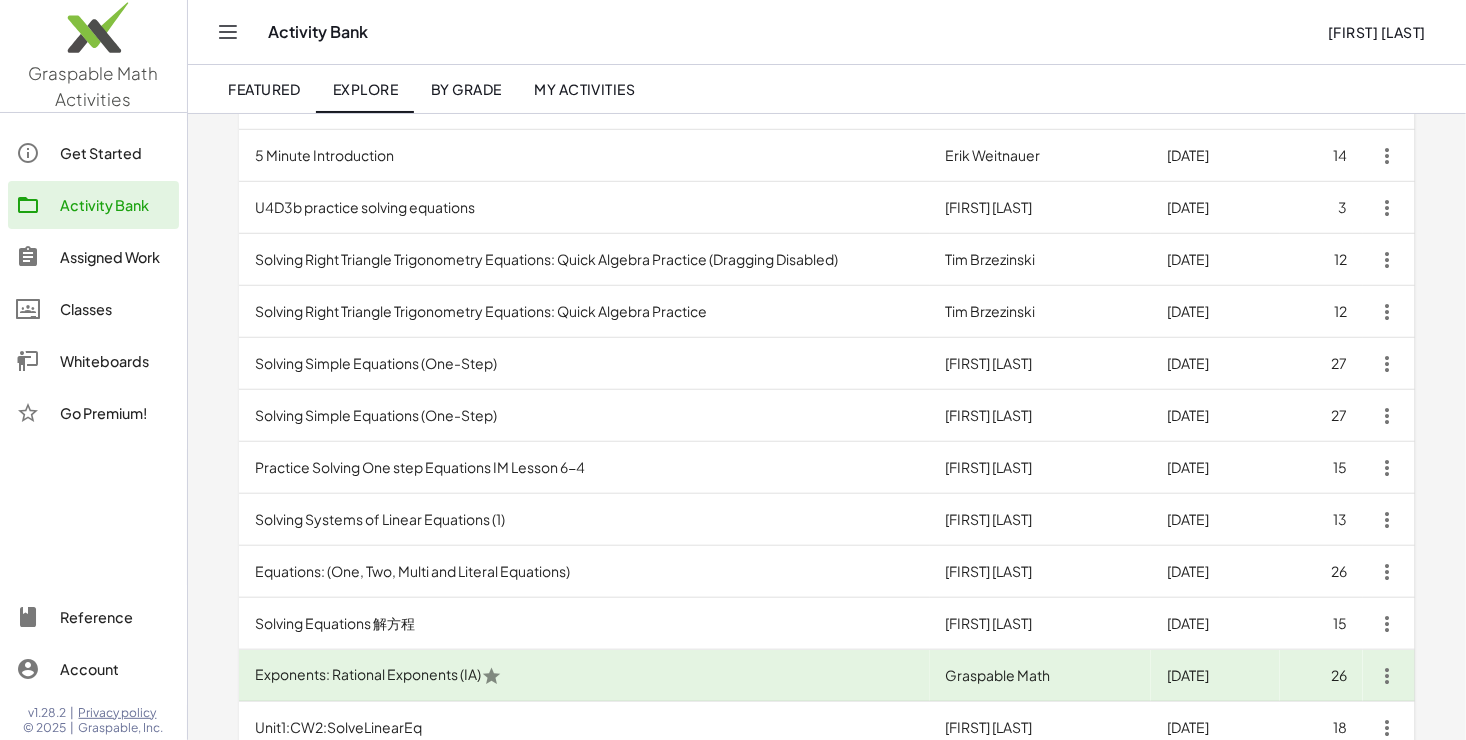 scroll, scrollTop: 600, scrollLeft: 0, axis: vertical 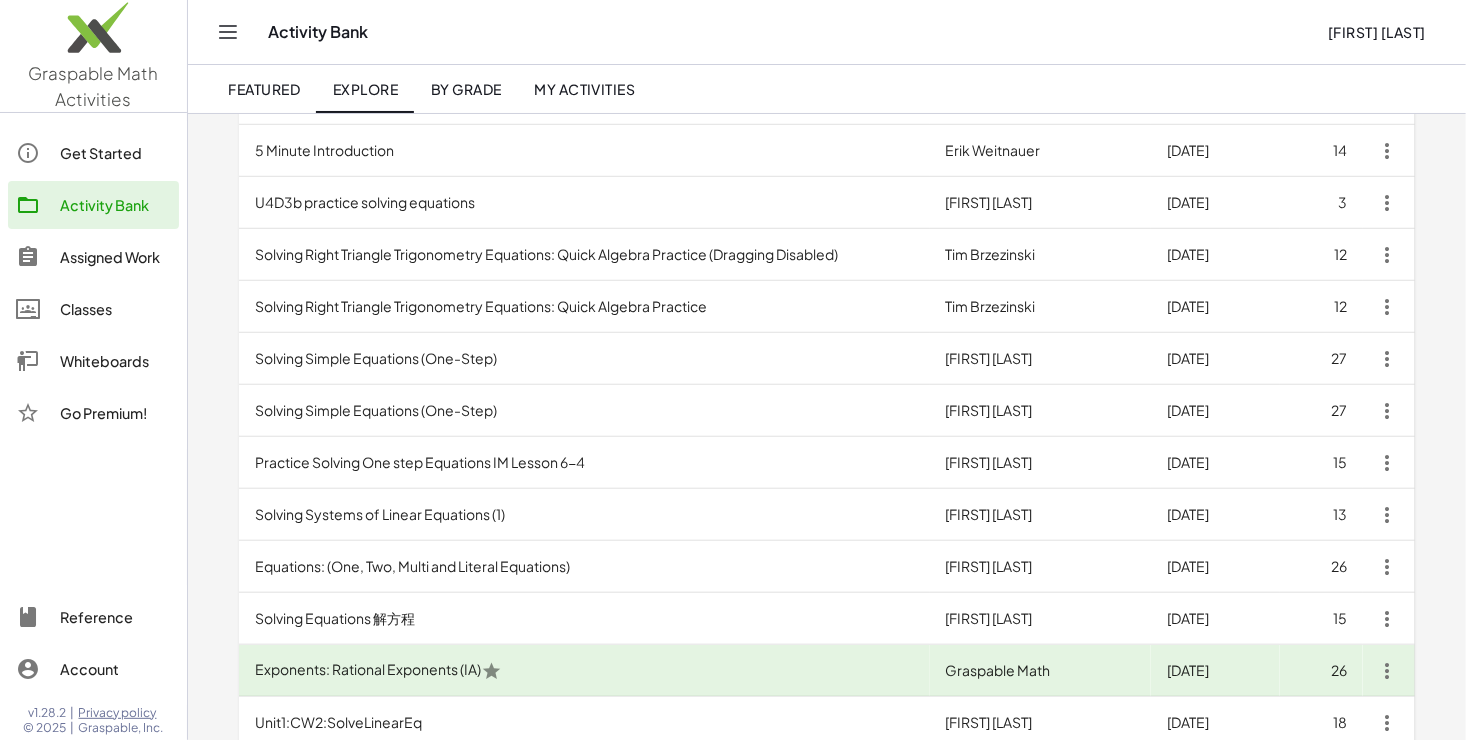 click on "Practice Solving One step Equations IM Lesson 6-4" at bounding box center [584, 463] 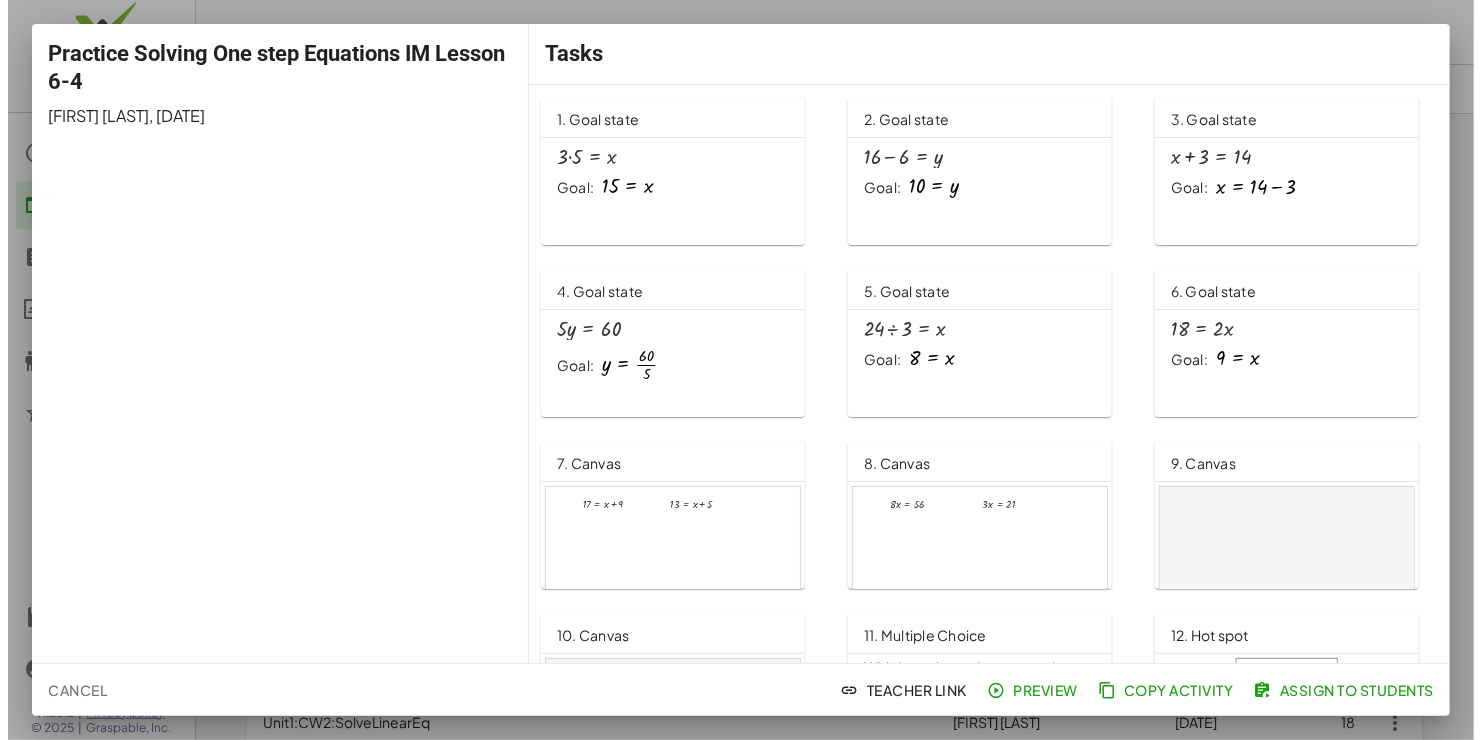 scroll, scrollTop: 0, scrollLeft: 0, axis: both 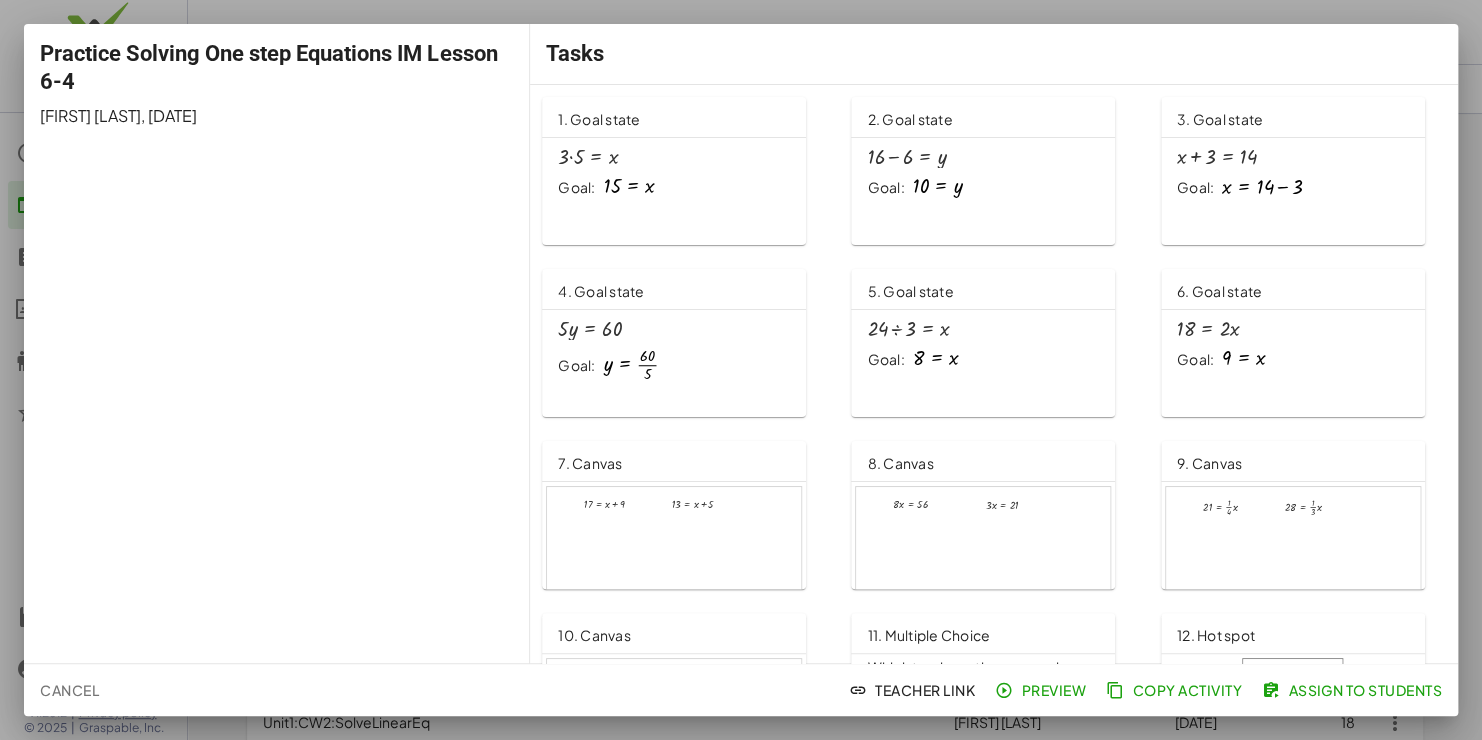 click on "Cancel" 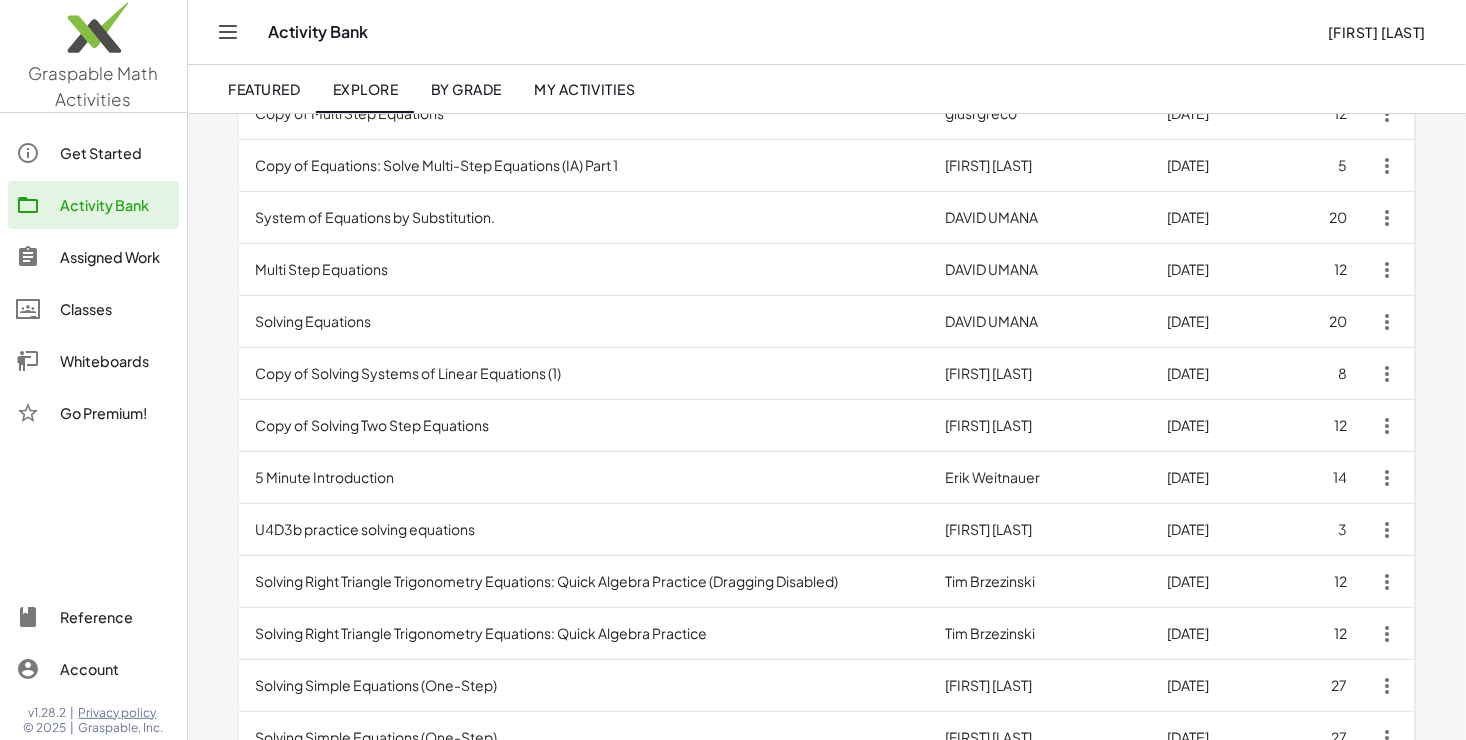 scroll, scrollTop: 0, scrollLeft: 0, axis: both 